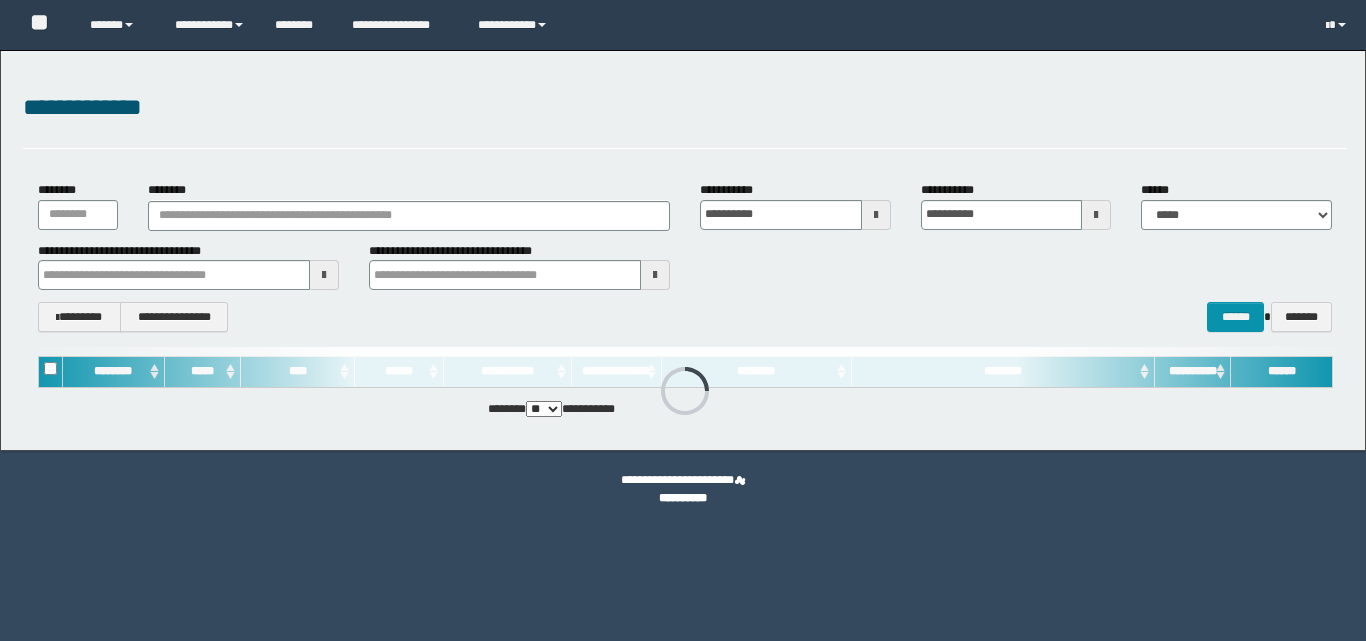 scroll, scrollTop: 0, scrollLeft: 0, axis: both 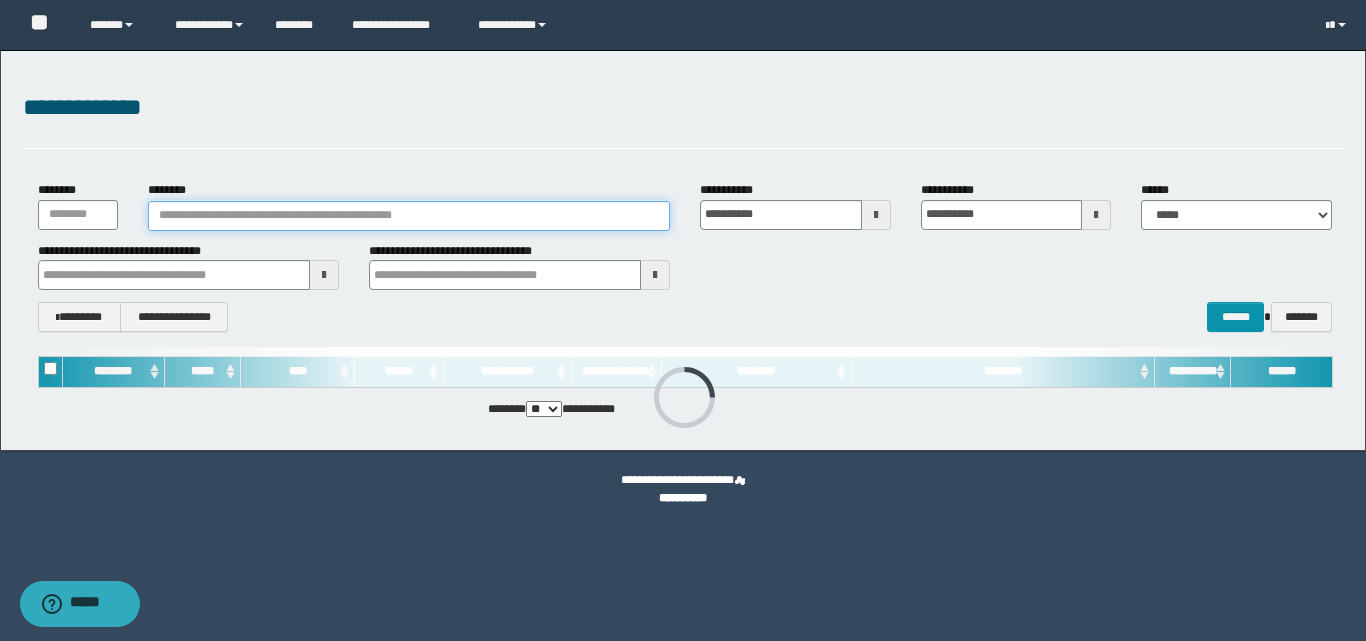 click on "********" at bounding box center [409, 216] 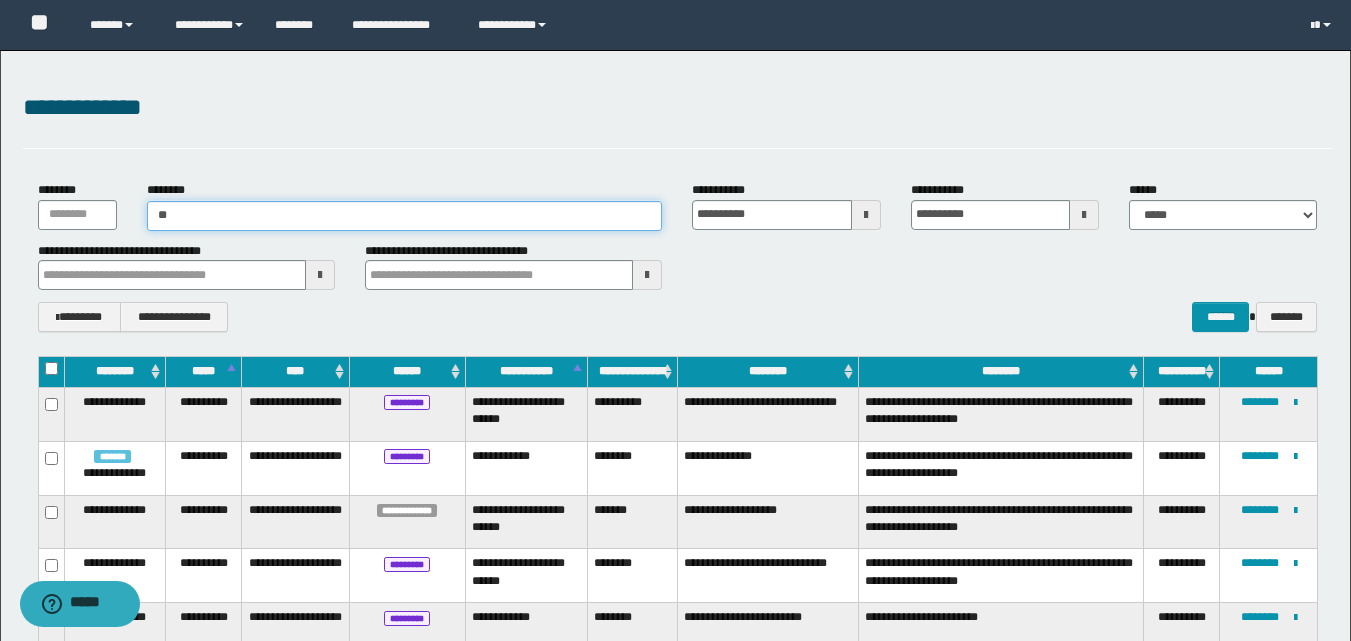 type on "***" 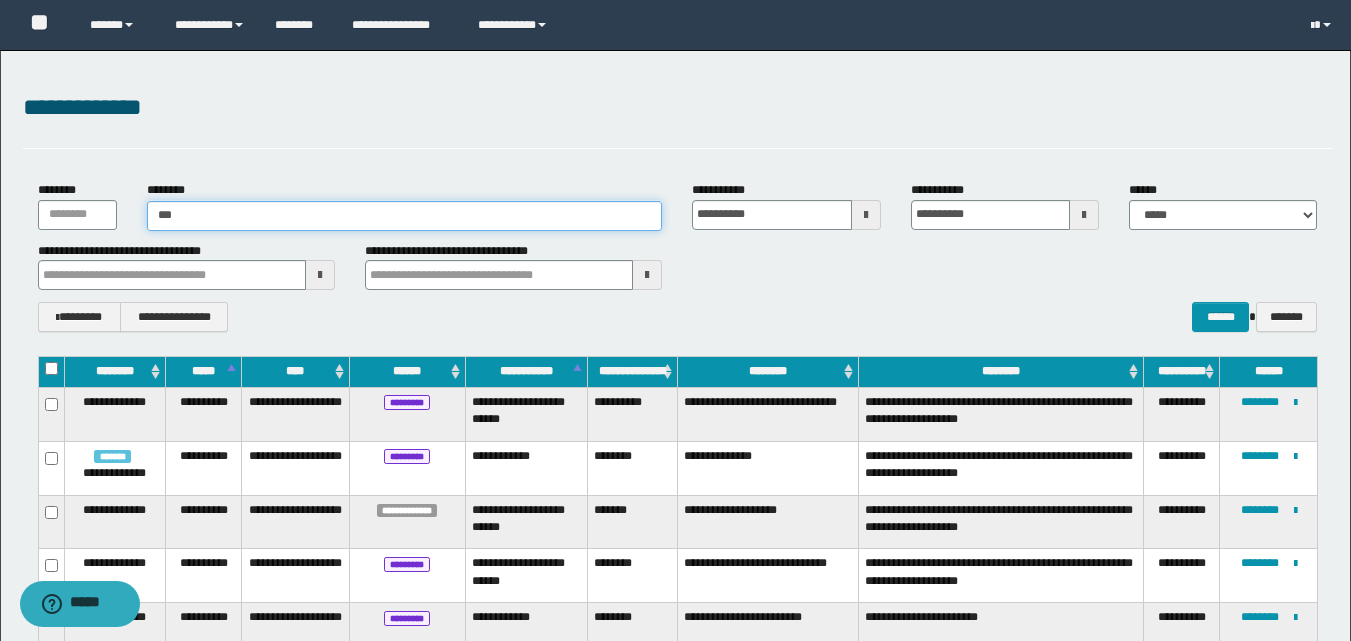 type on "***" 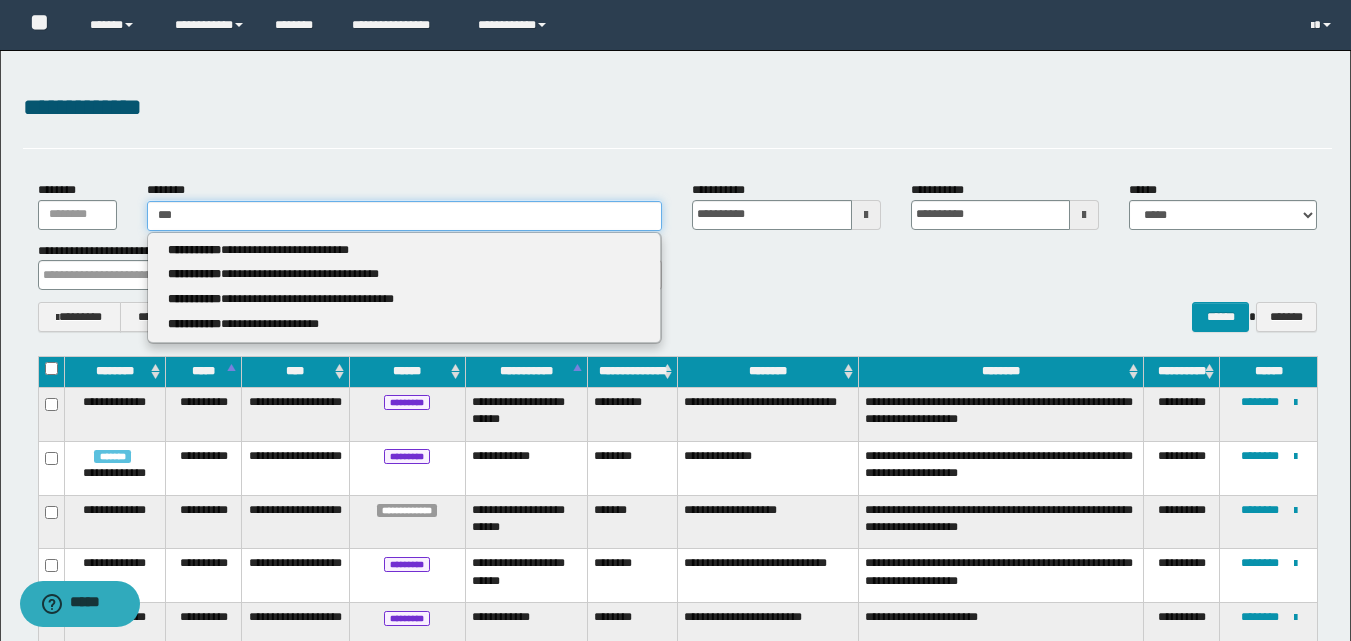 type 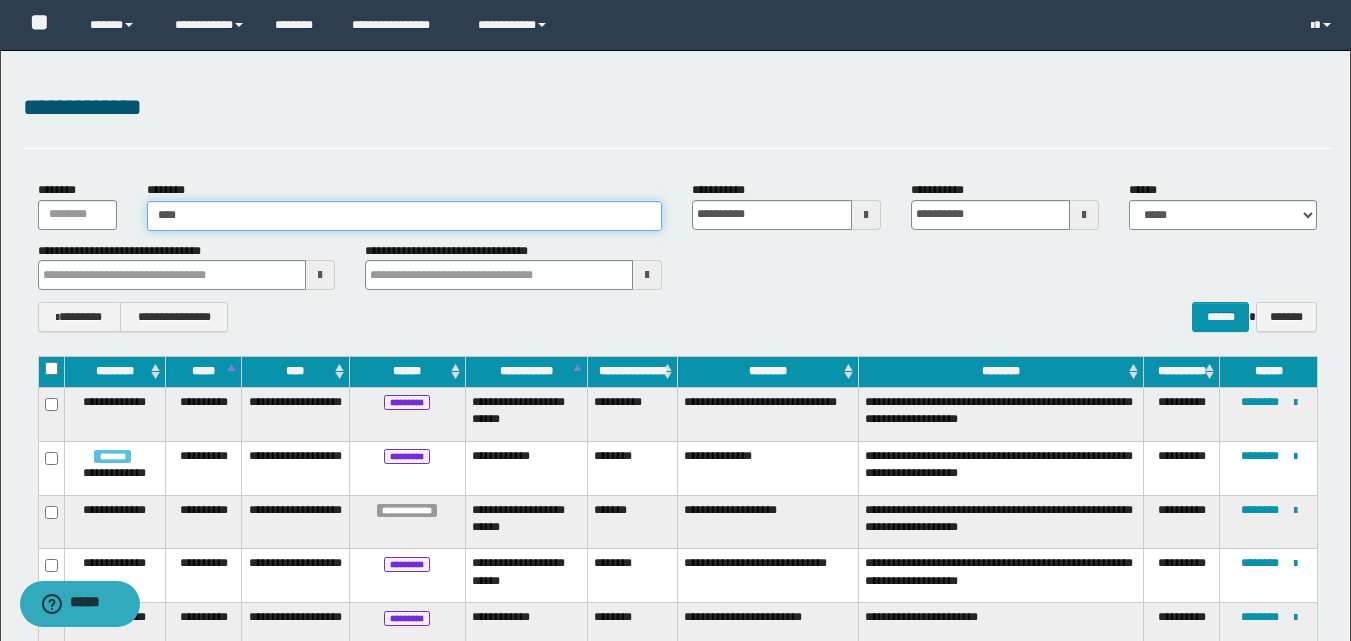 type on "***" 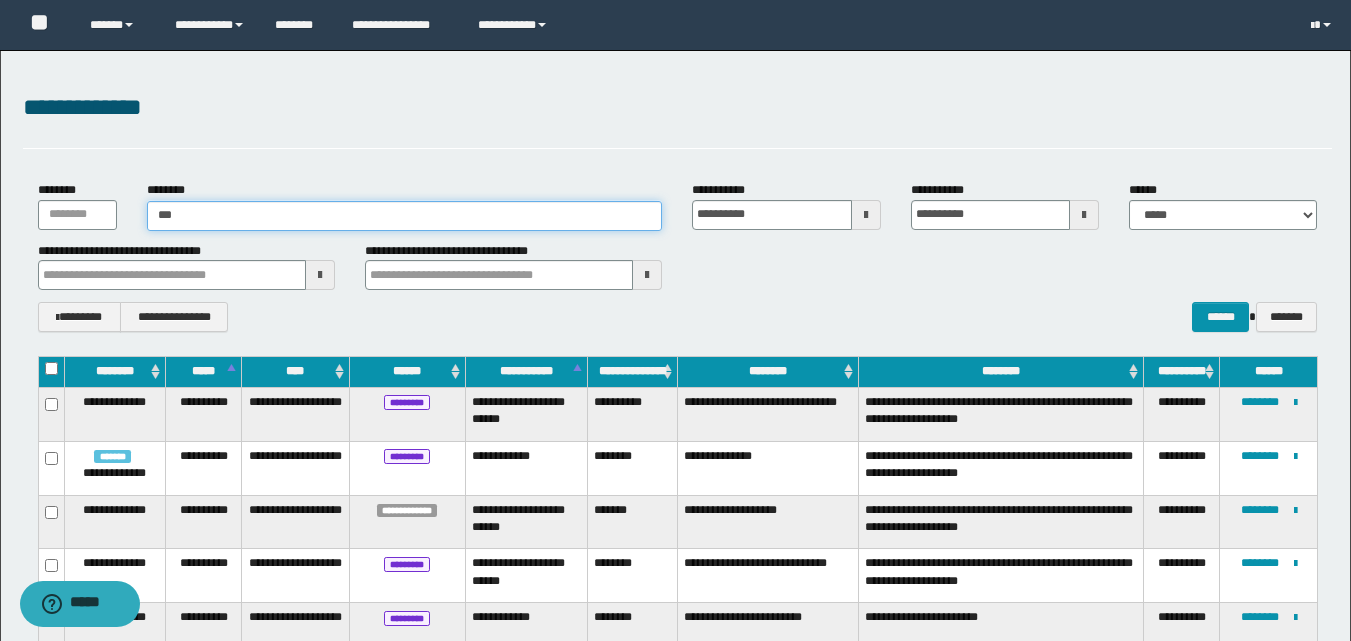 type on "***" 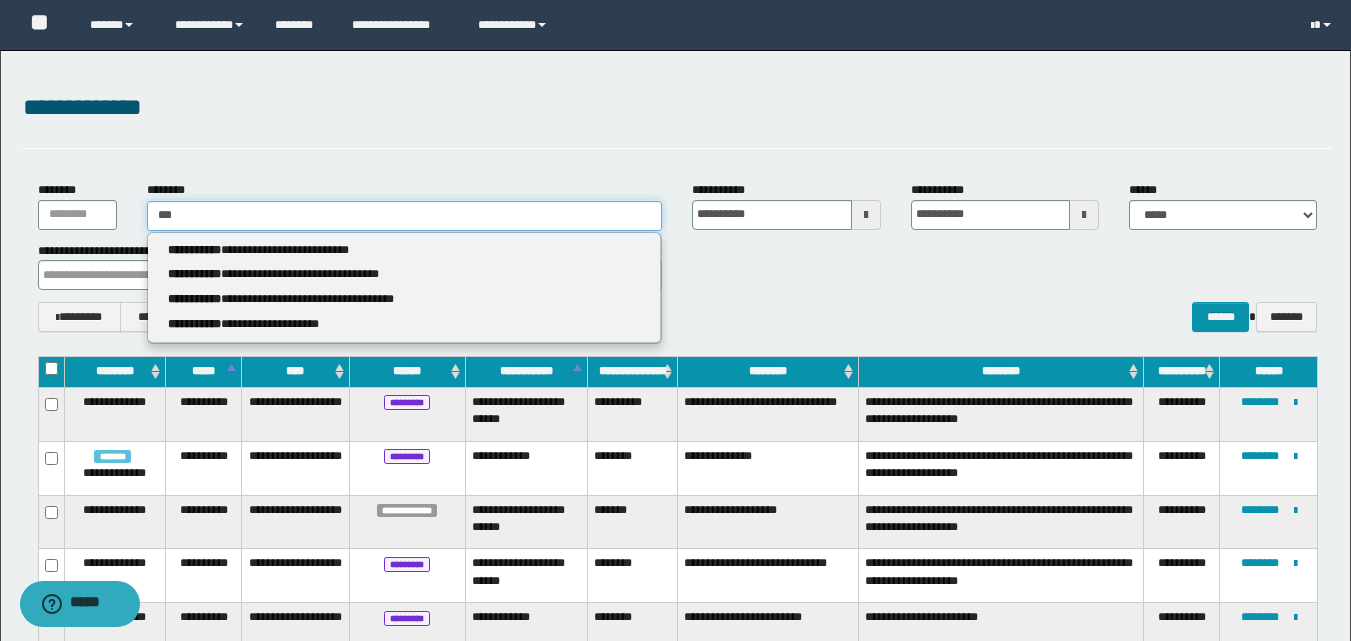type 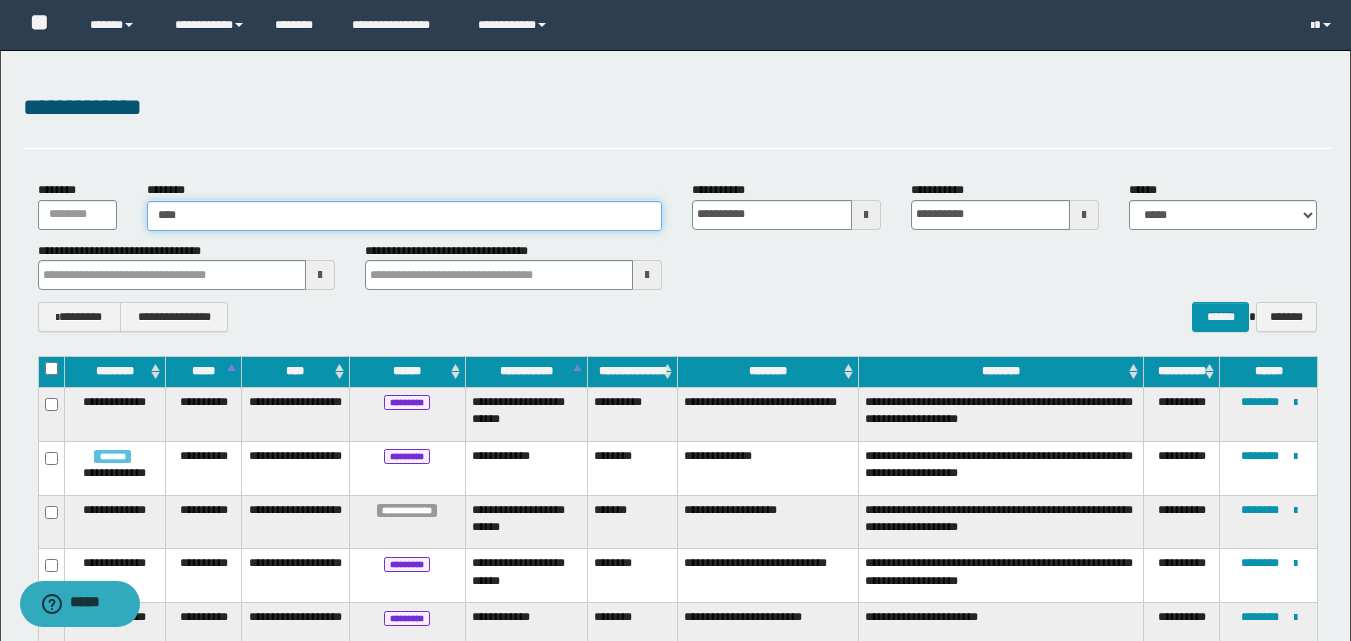 type on "*****" 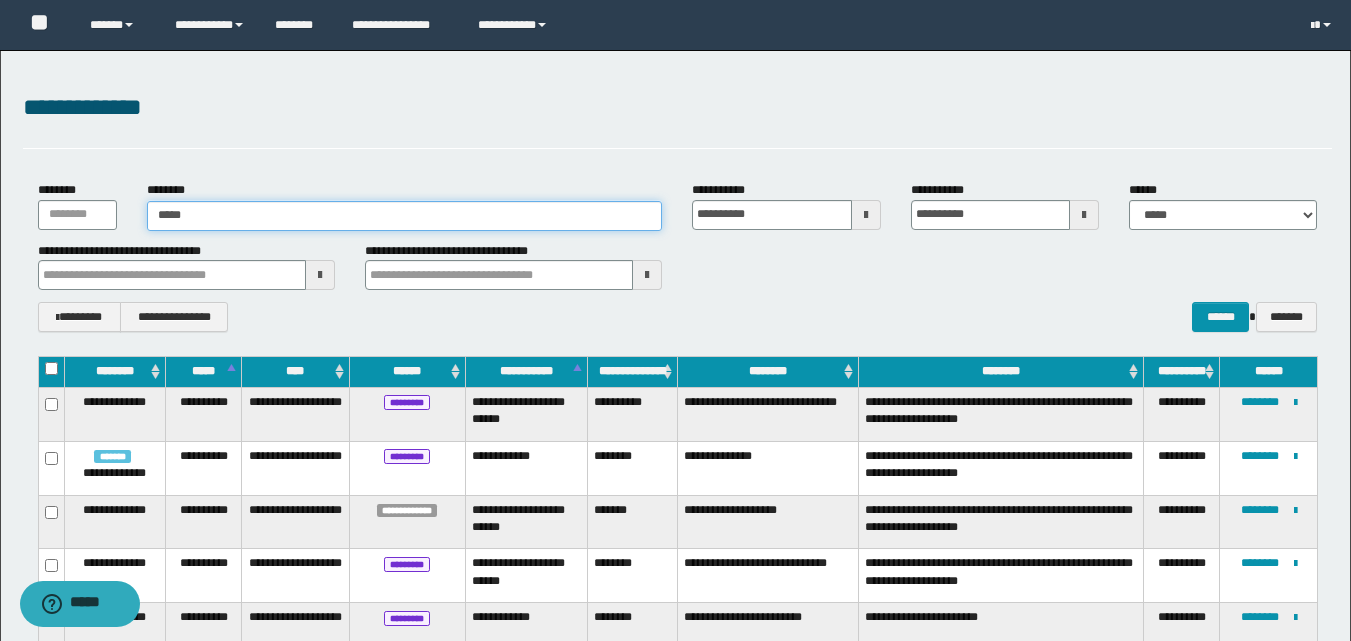 type on "*****" 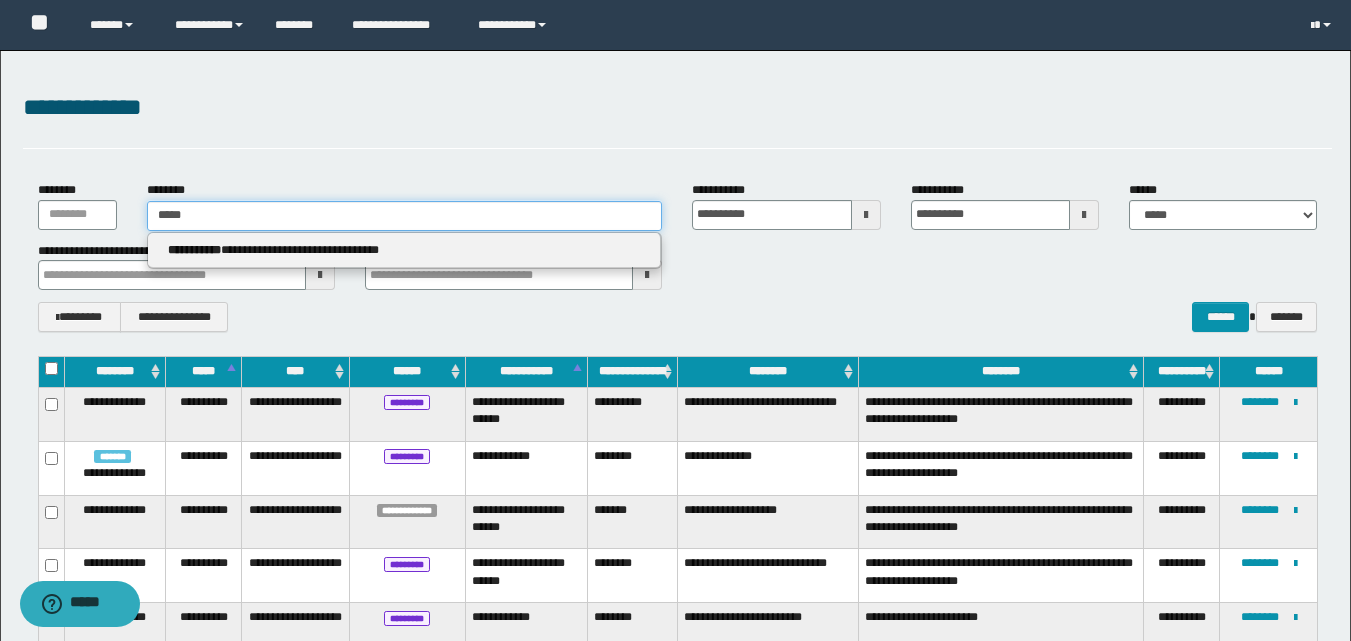 type 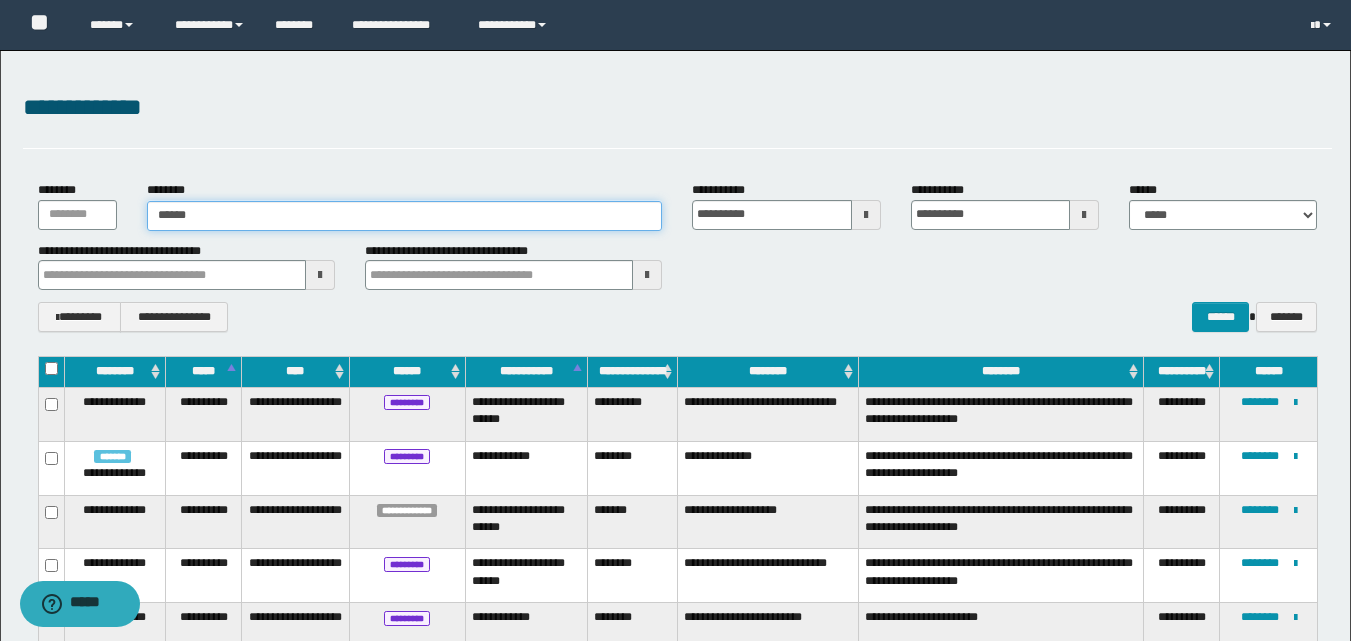 type on "*******" 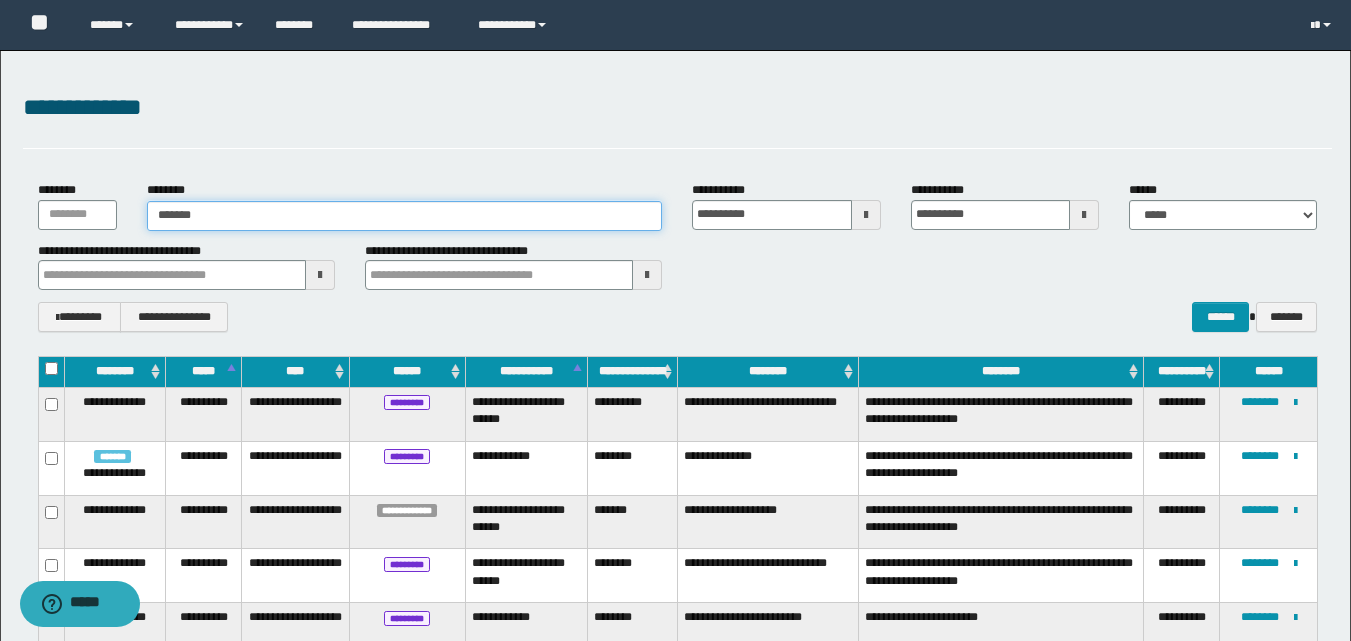 type on "*******" 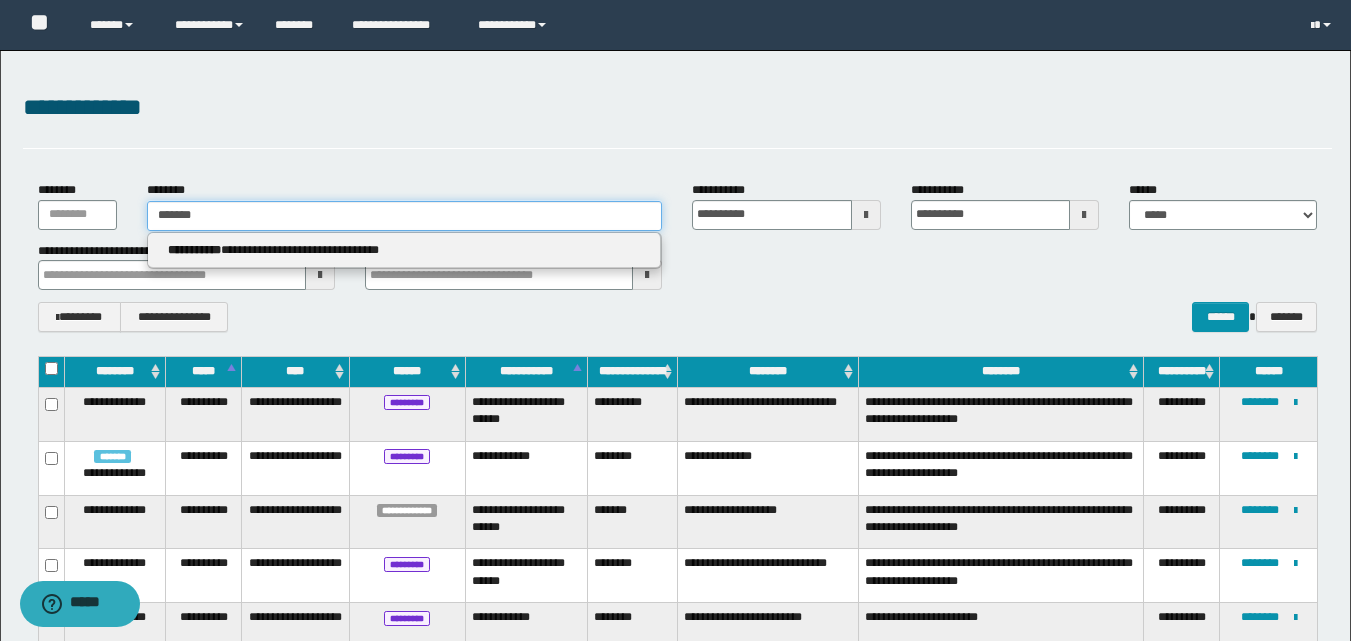 type 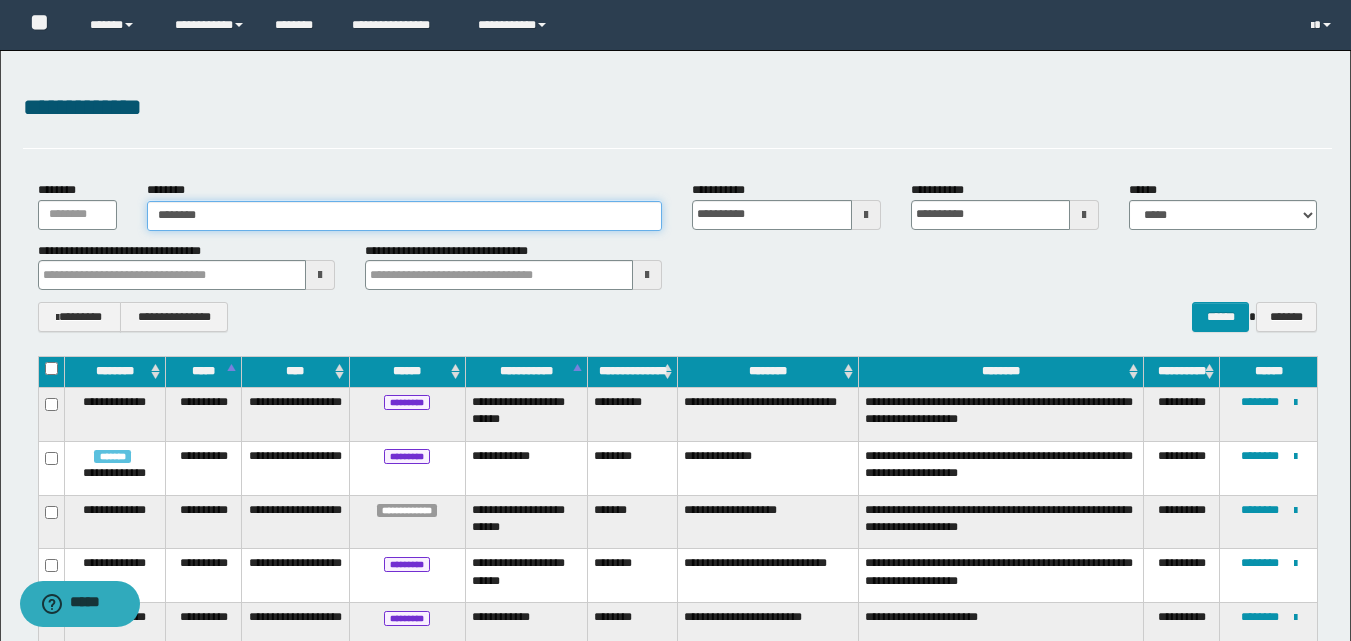 type on "********" 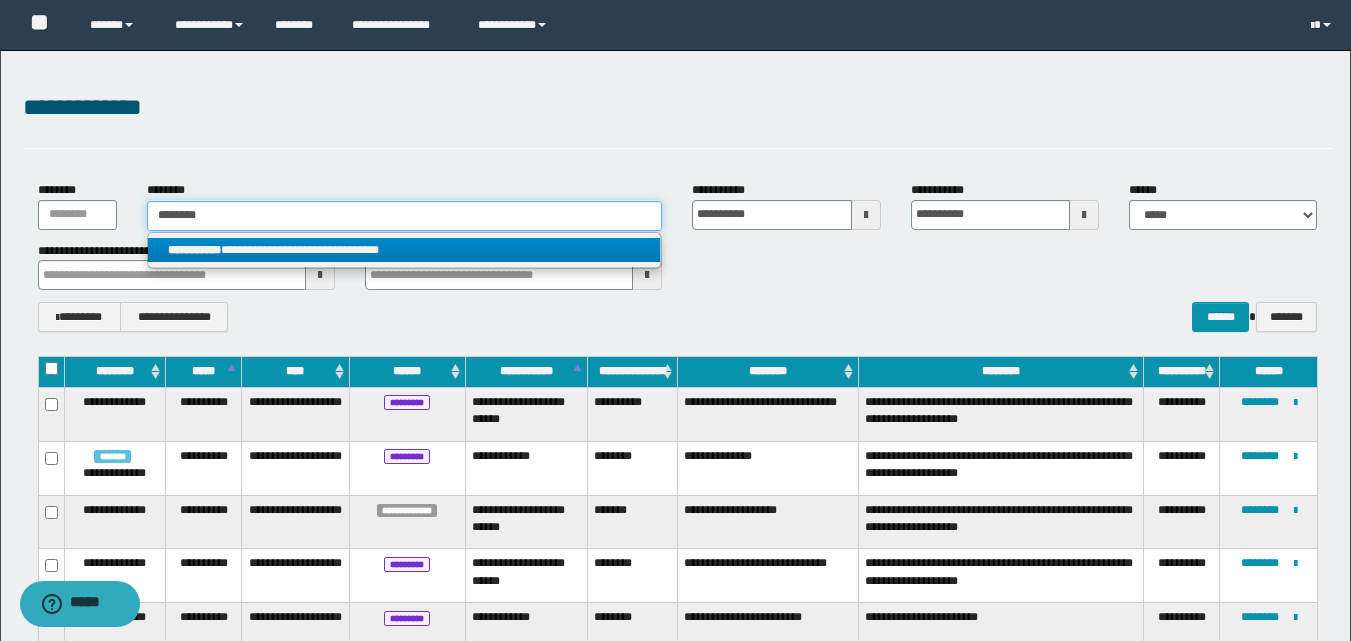 type on "********" 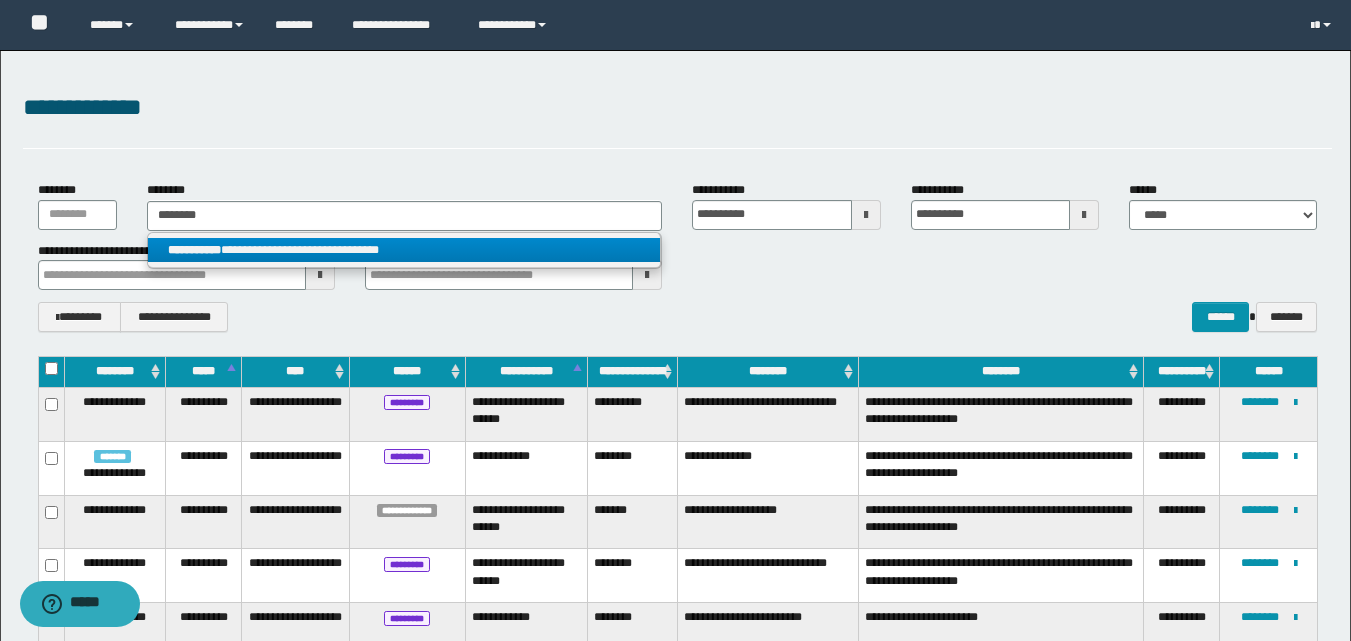 click on "**********" at bounding box center [404, 250] 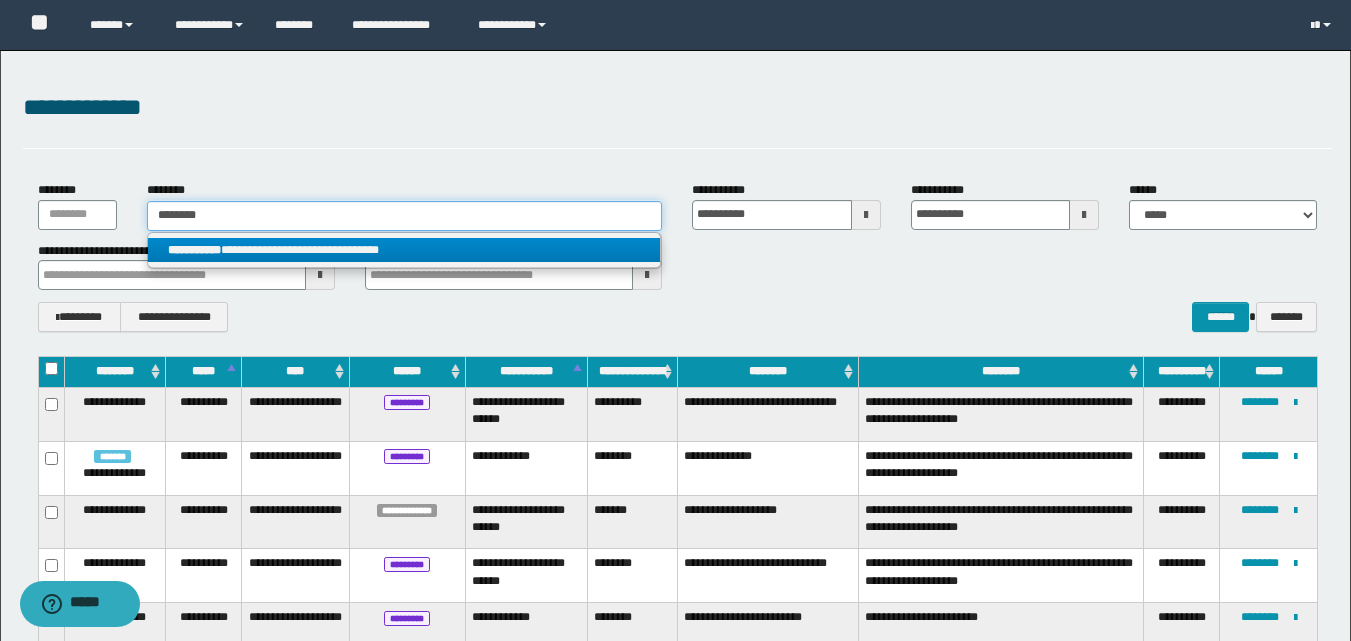 type 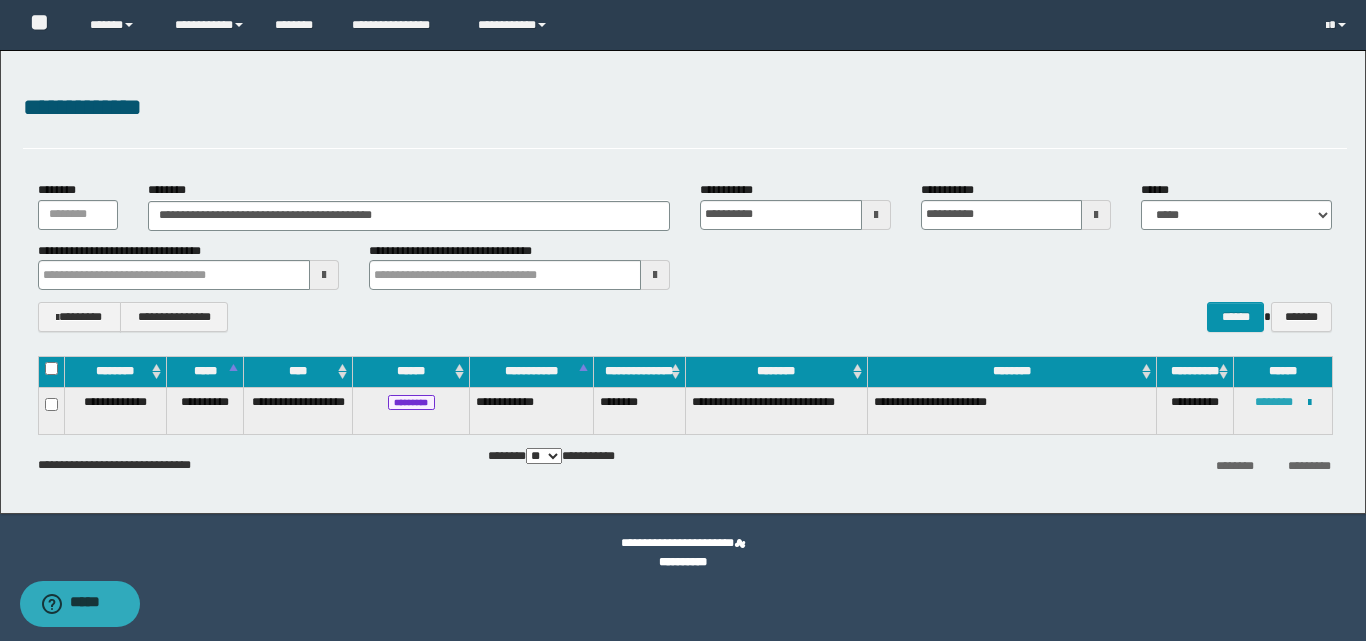 click on "********" at bounding box center [1274, 402] 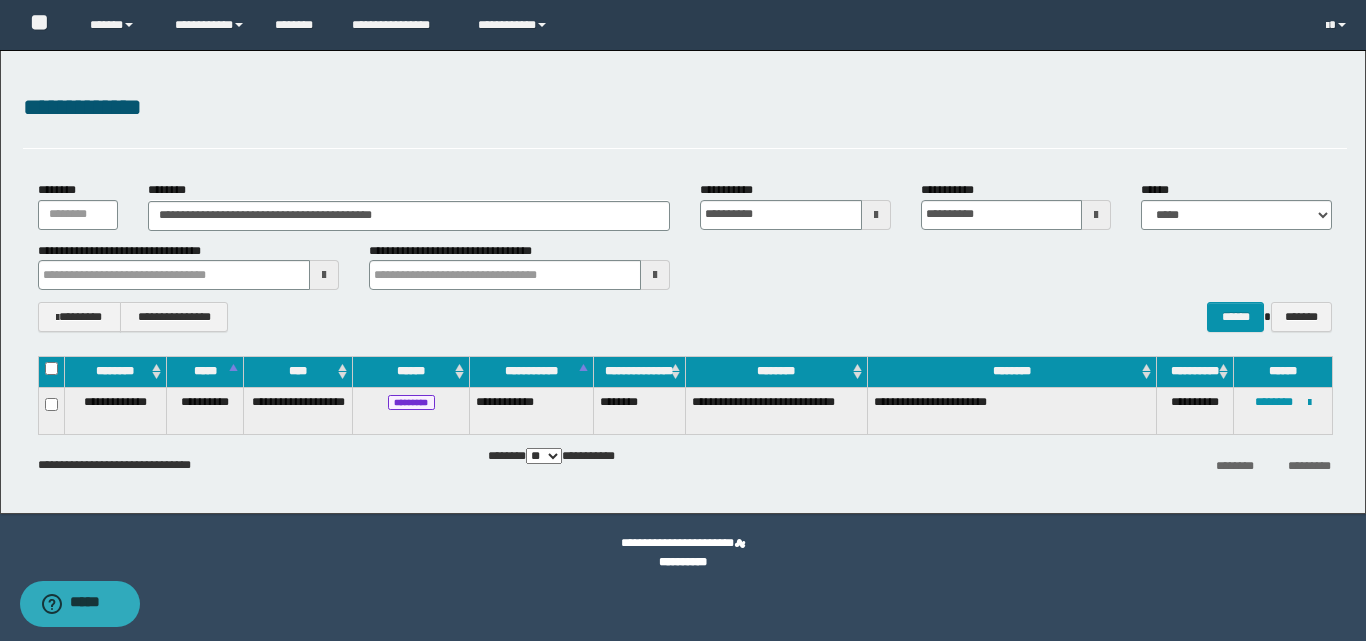 click on "**********" at bounding box center [409, 205] 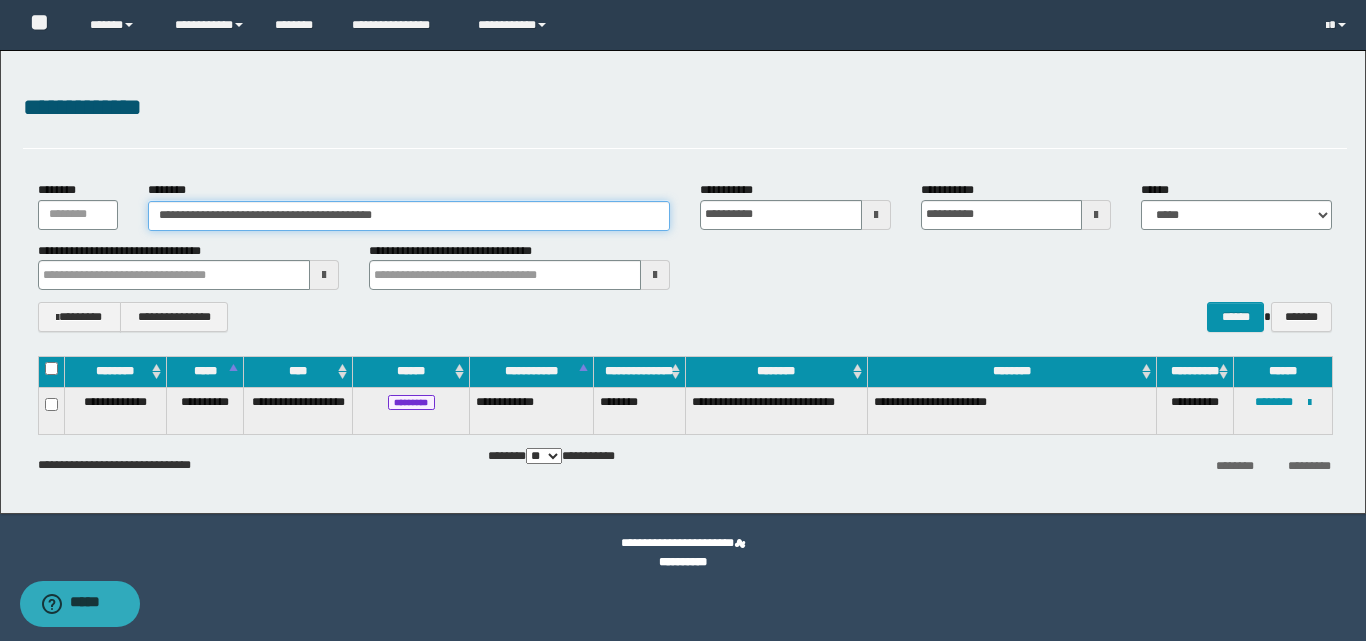 click on "**********" at bounding box center [409, 216] 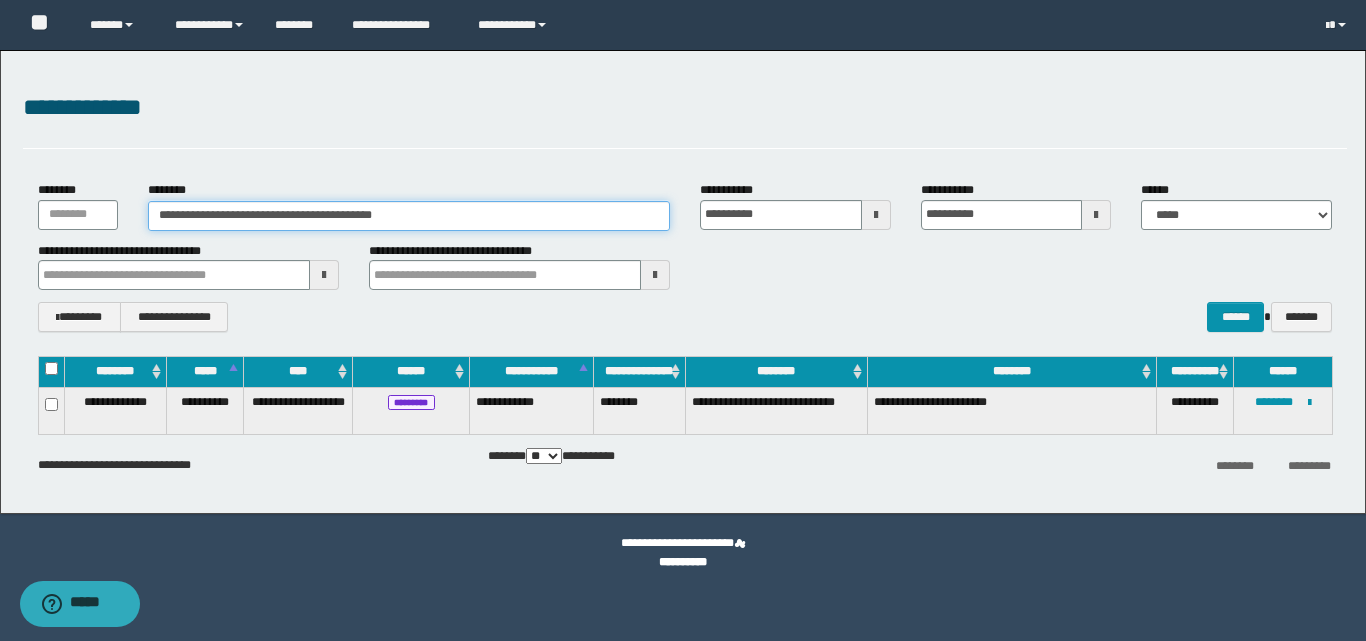drag, startPoint x: 447, startPoint y: 218, endPoint x: 117, endPoint y: 219, distance: 330.00153 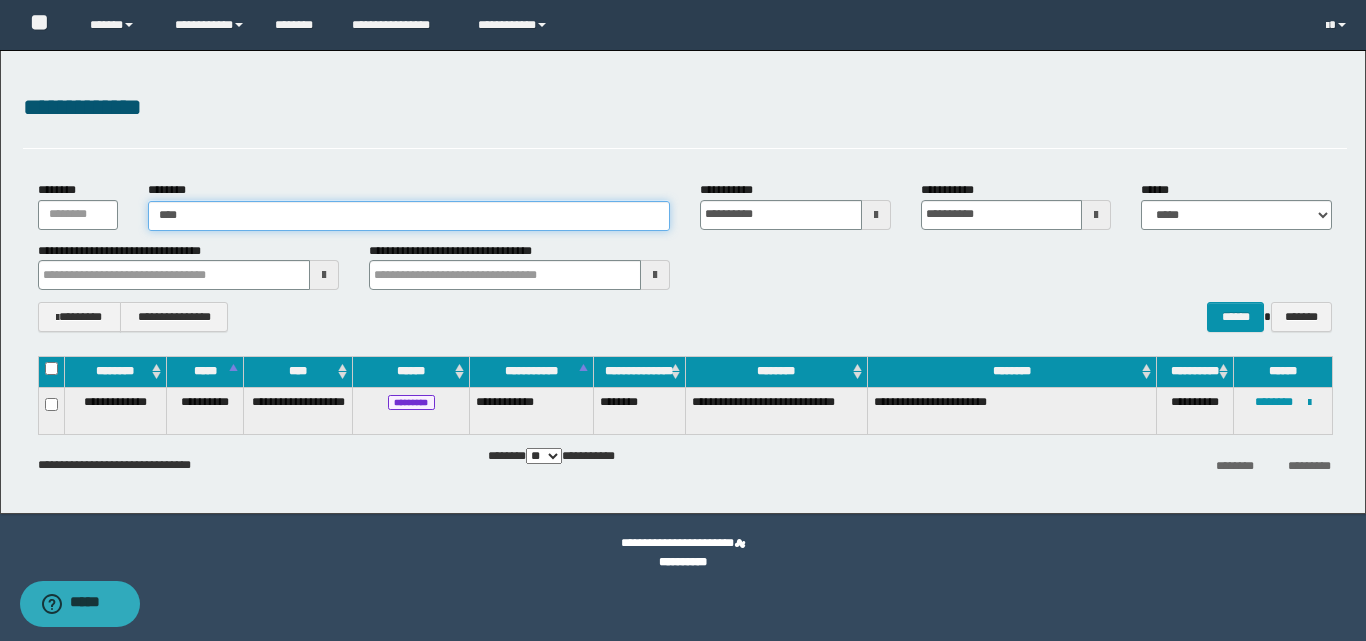 type on "*****" 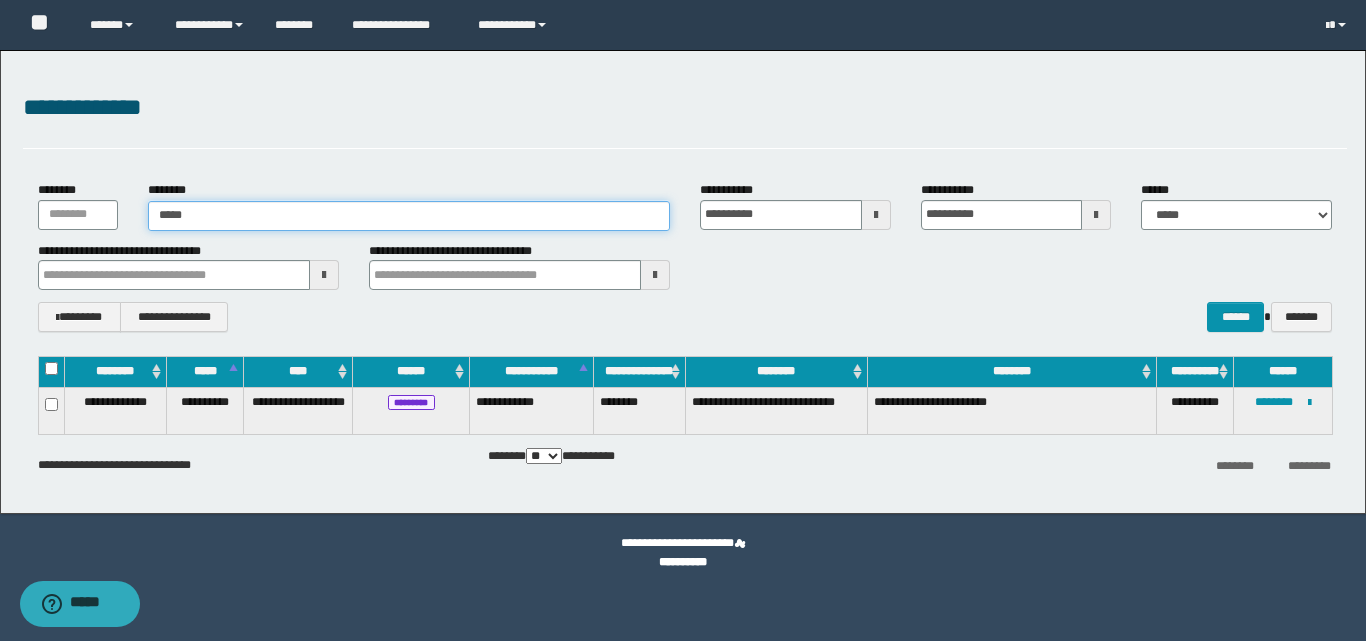type on "*****" 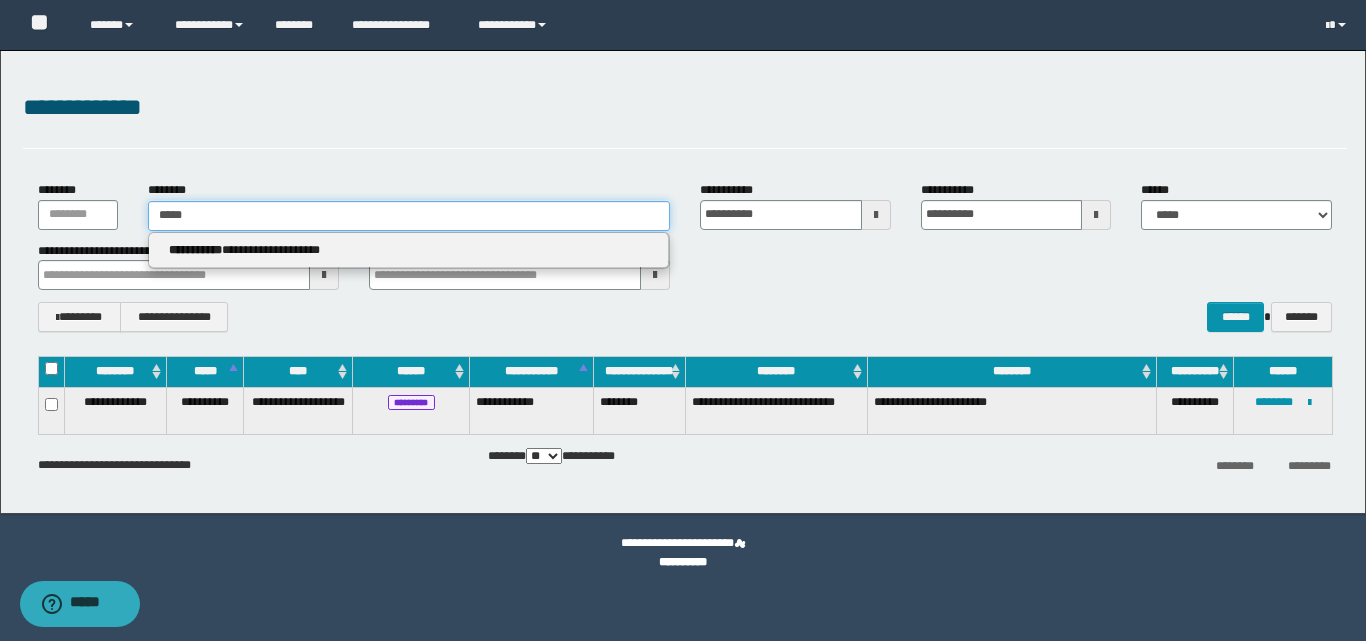 type 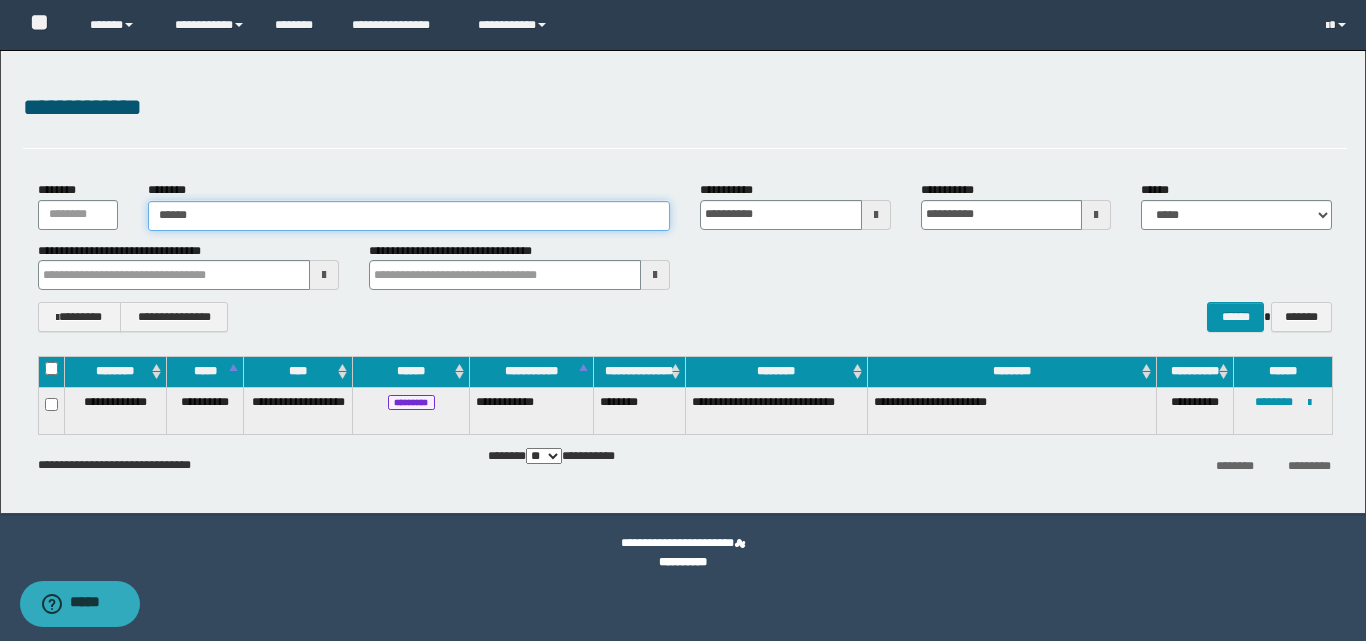 type on "******" 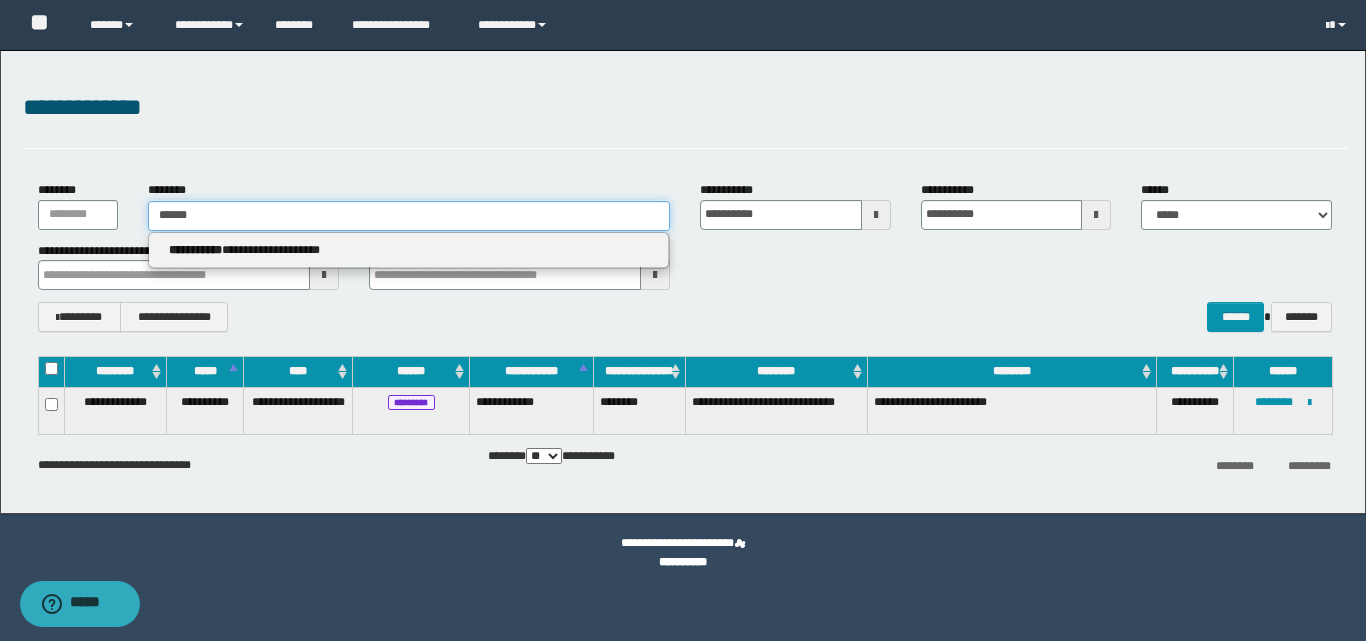 type 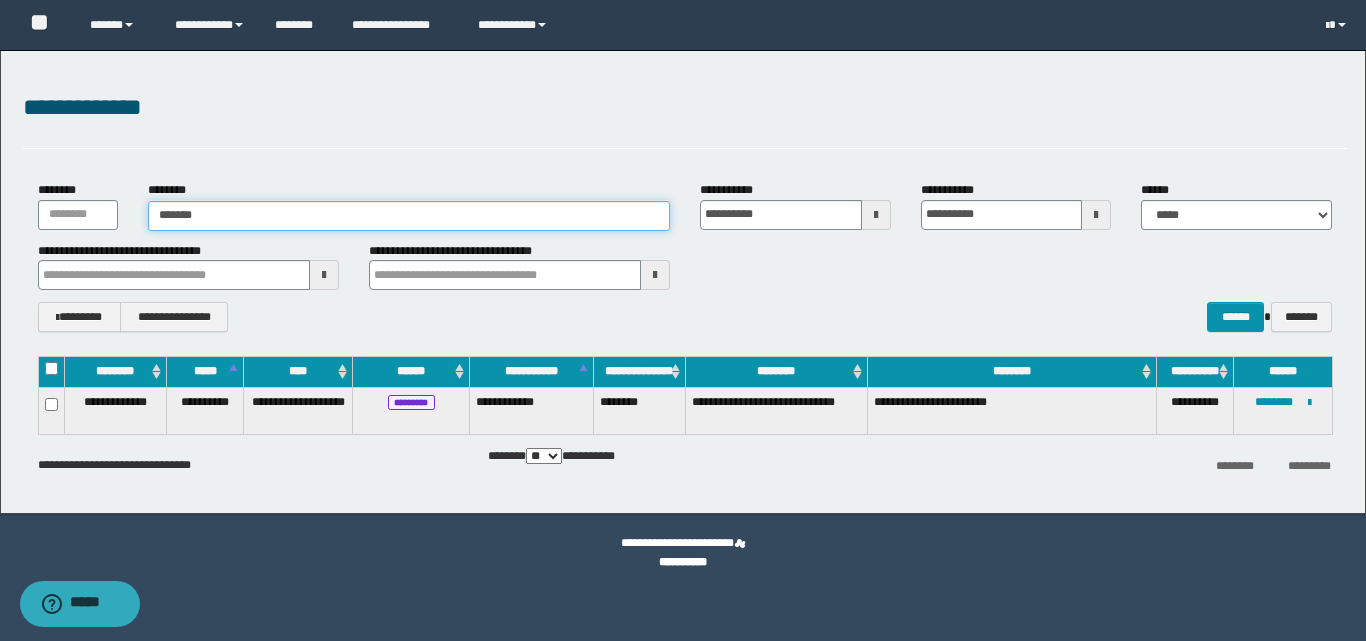 type on "********" 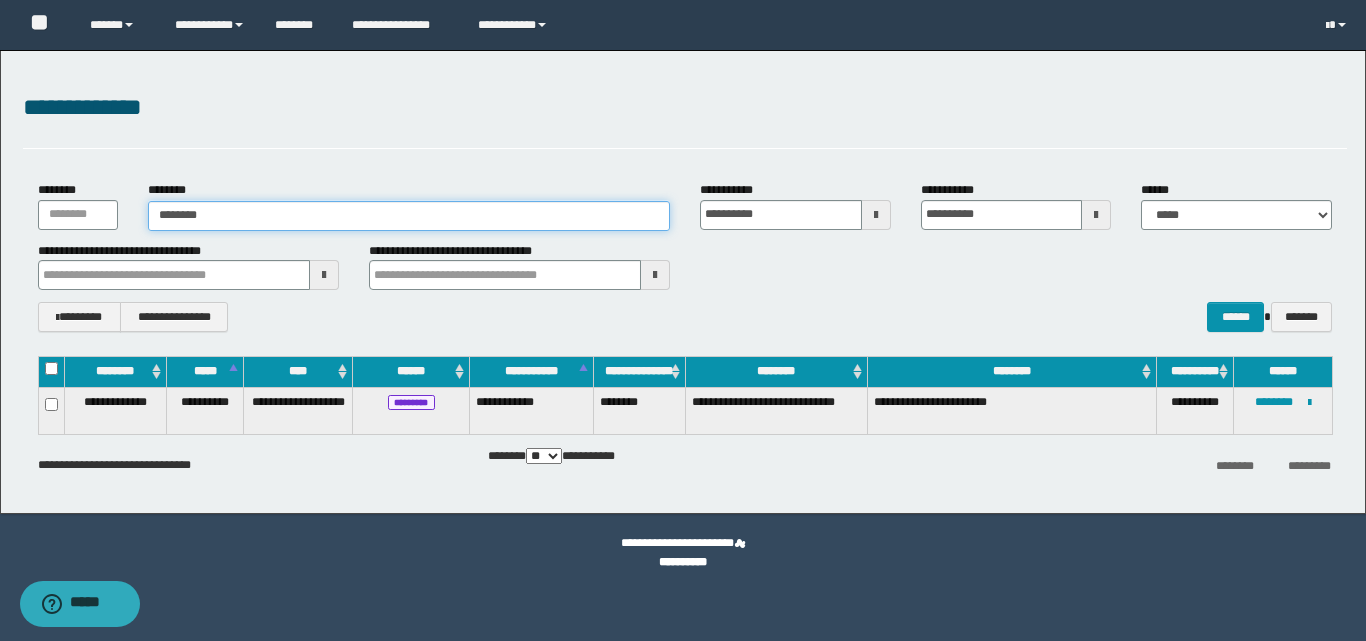 type on "********" 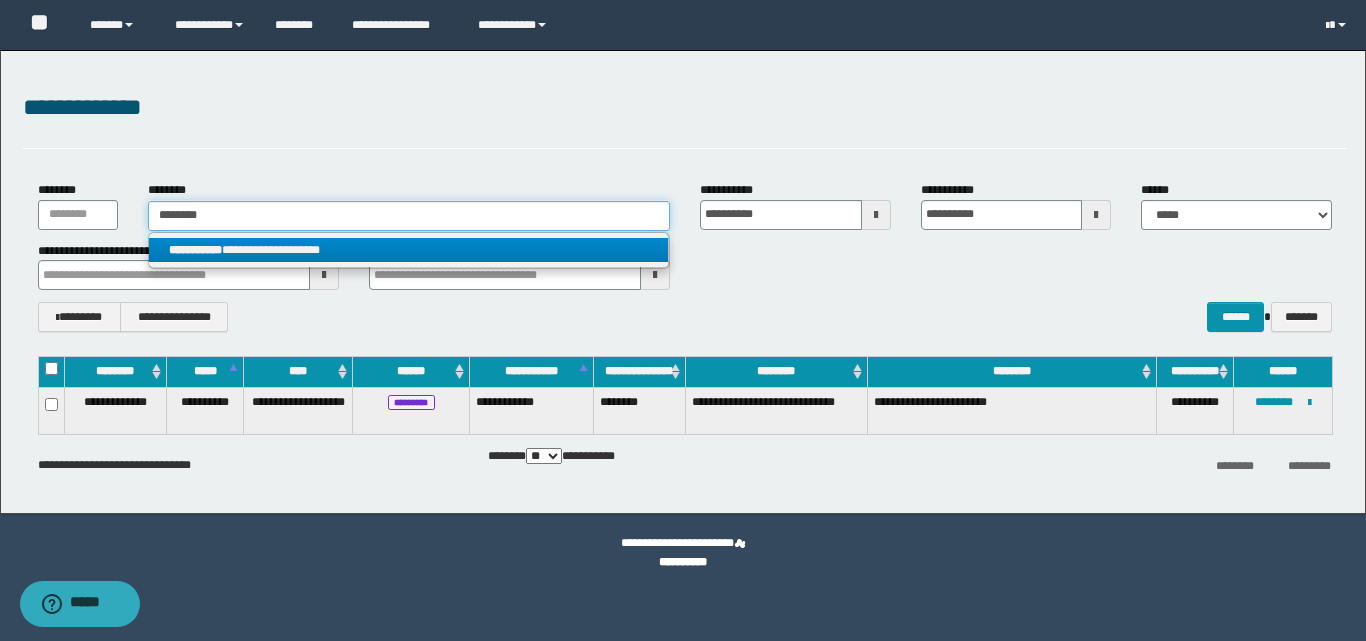 type on "********" 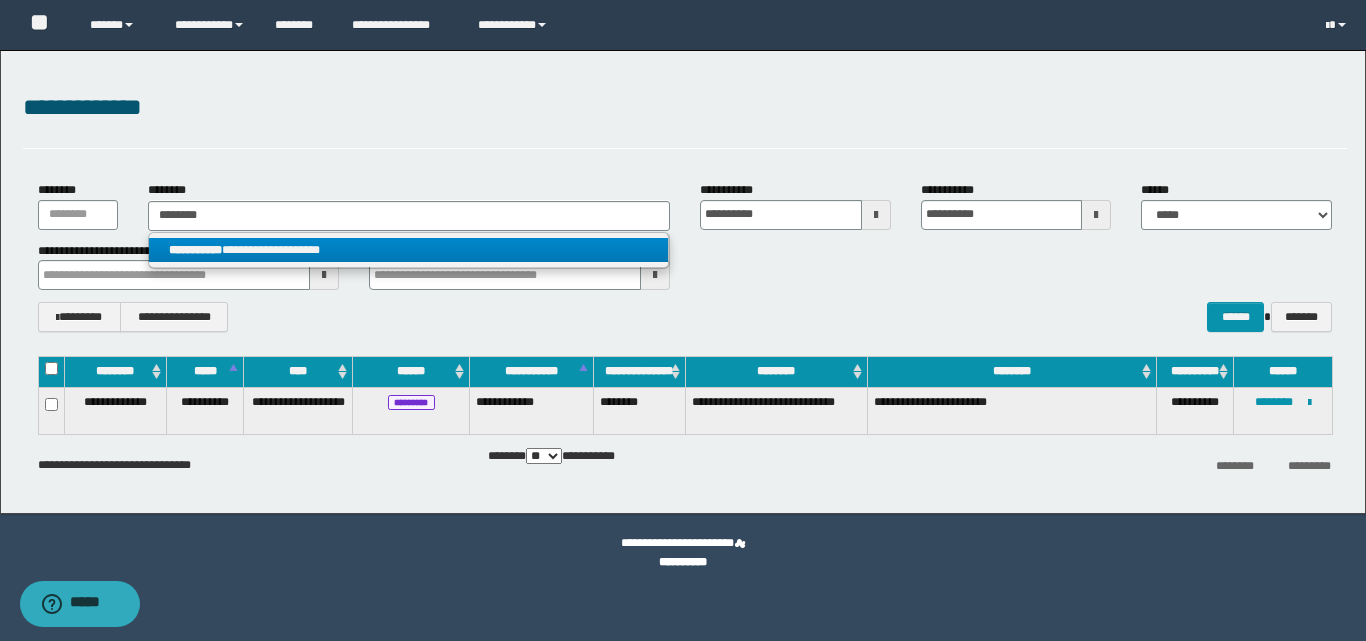 click on "**********" at bounding box center [408, 250] 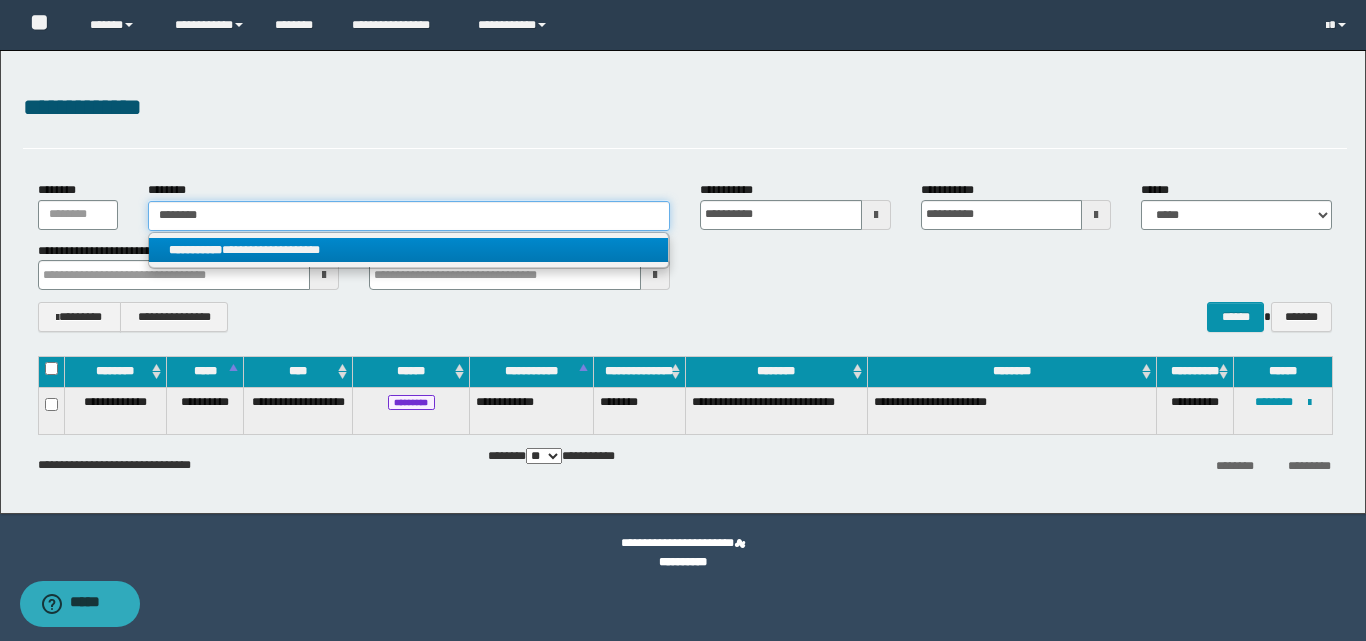 type 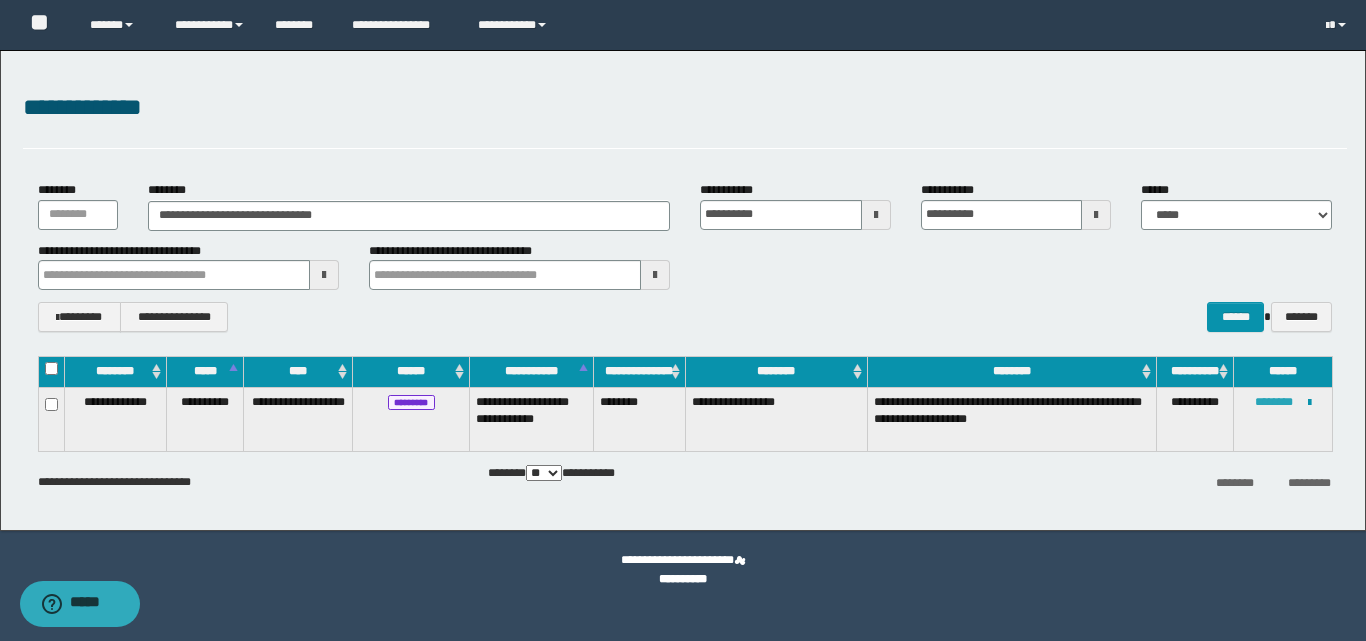 click on "********" at bounding box center (1274, 402) 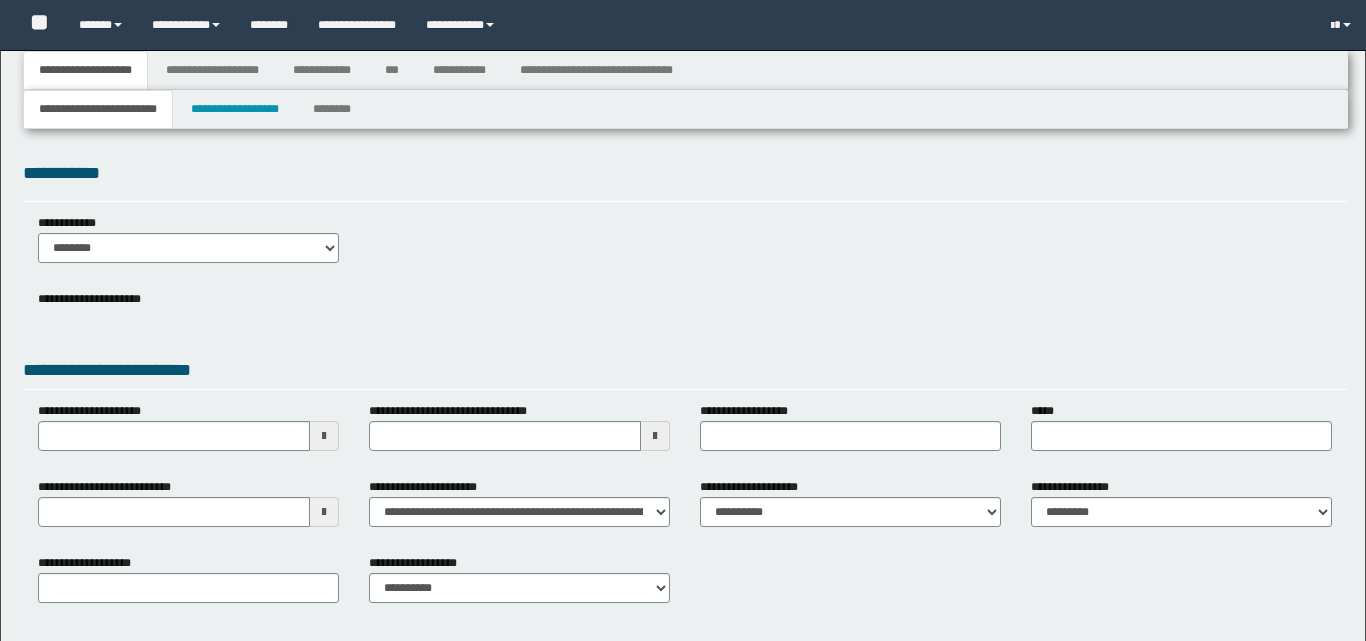 type 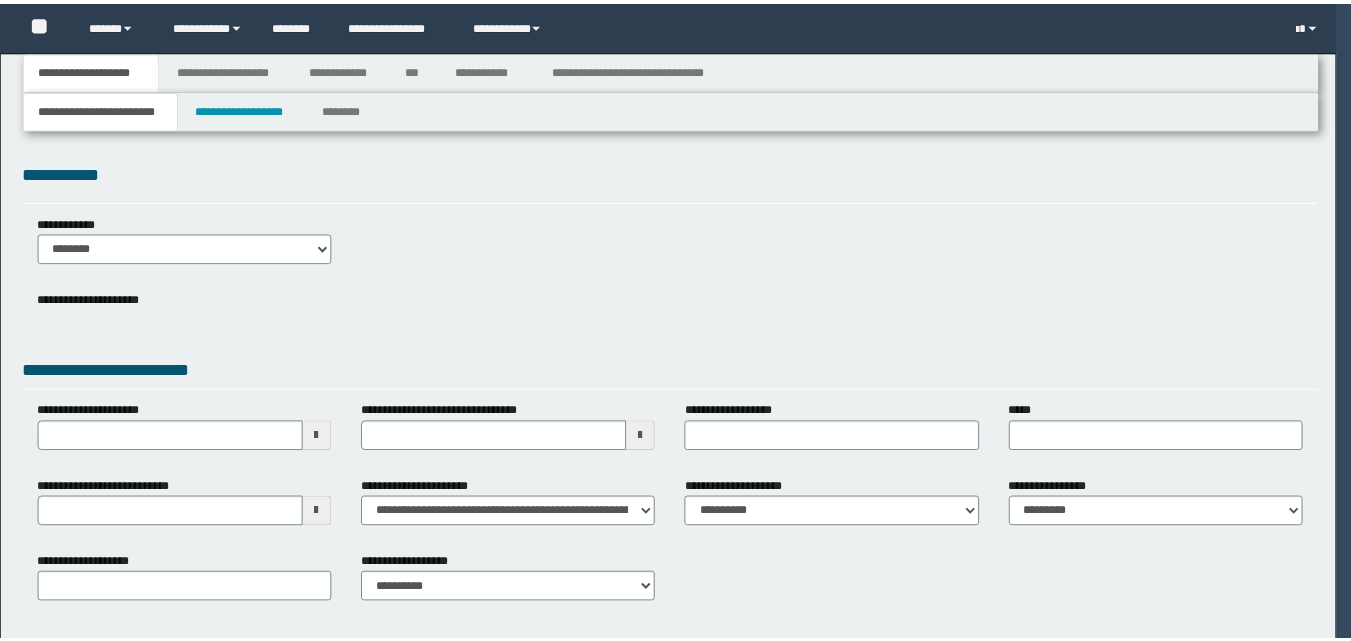 scroll, scrollTop: 0, scrollLeft: 0, axis: both 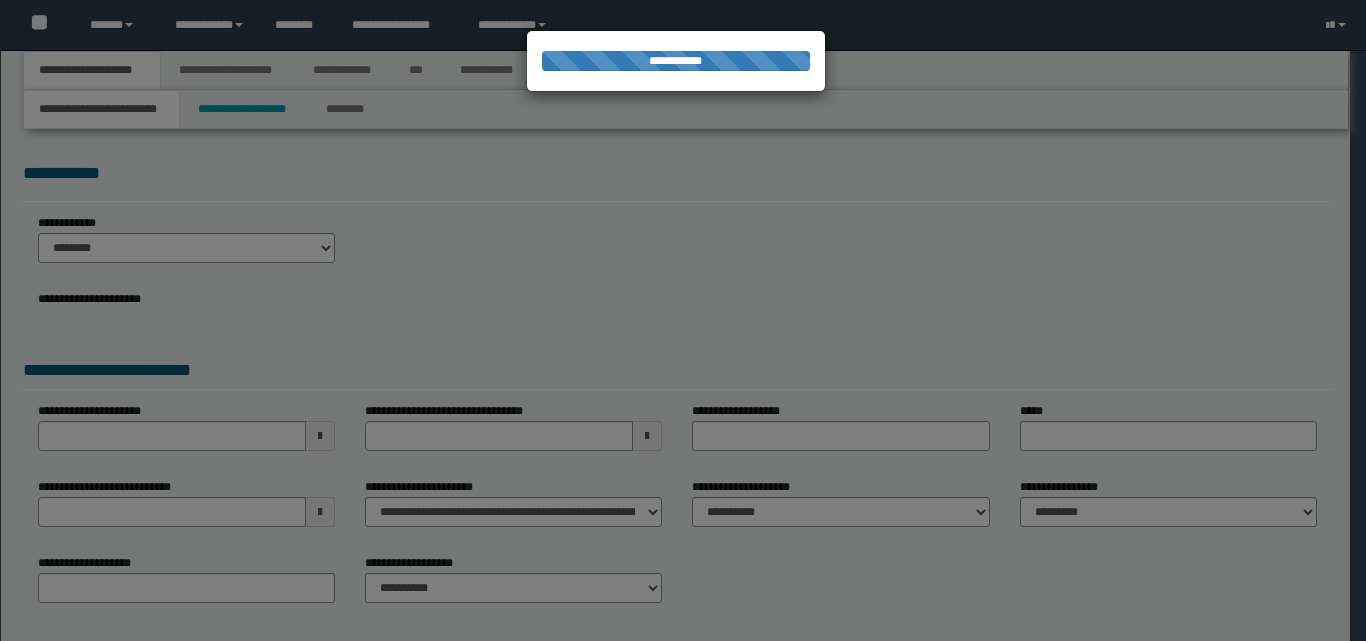 type on "**********" 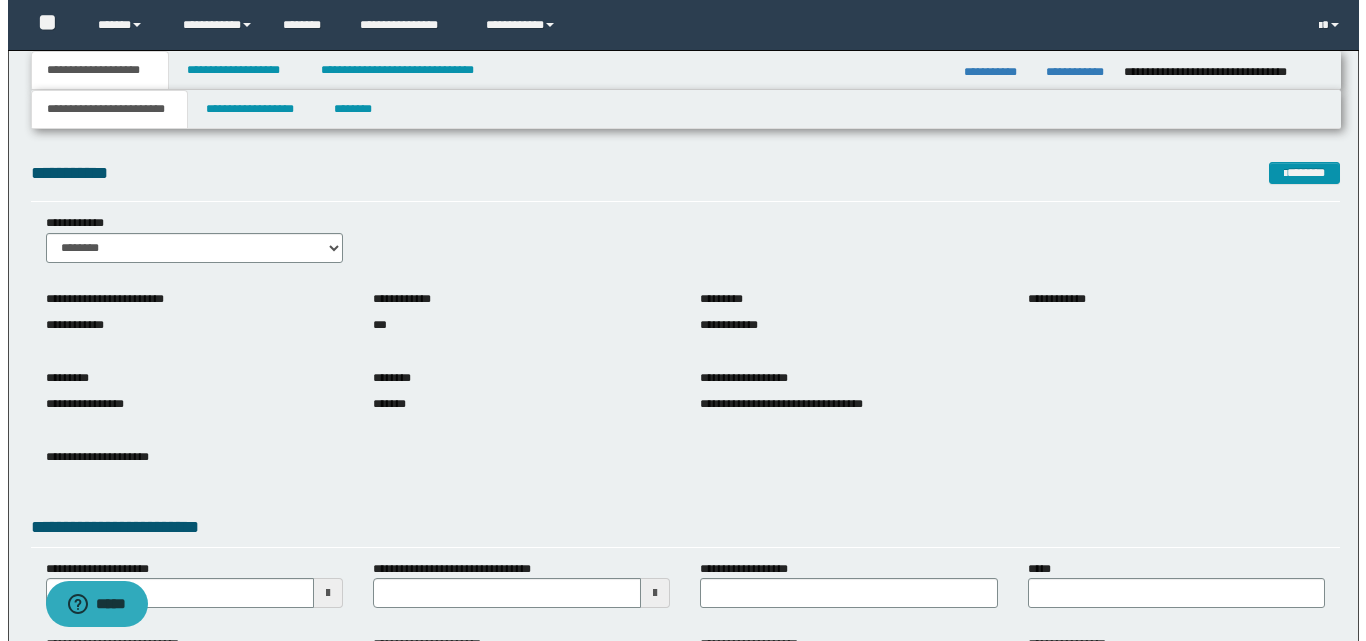 scroll, scrollTop: 0, scrollLeft: 0, axis: both 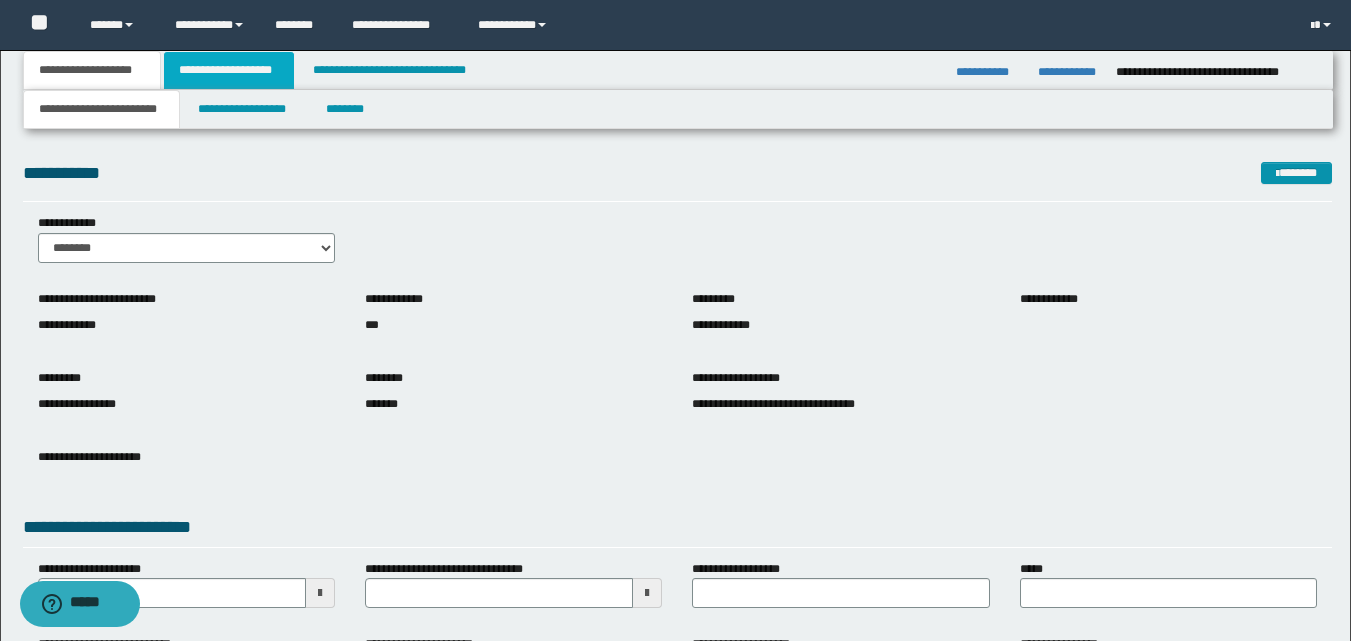 click on "**********" at bounding box center [229, 70] 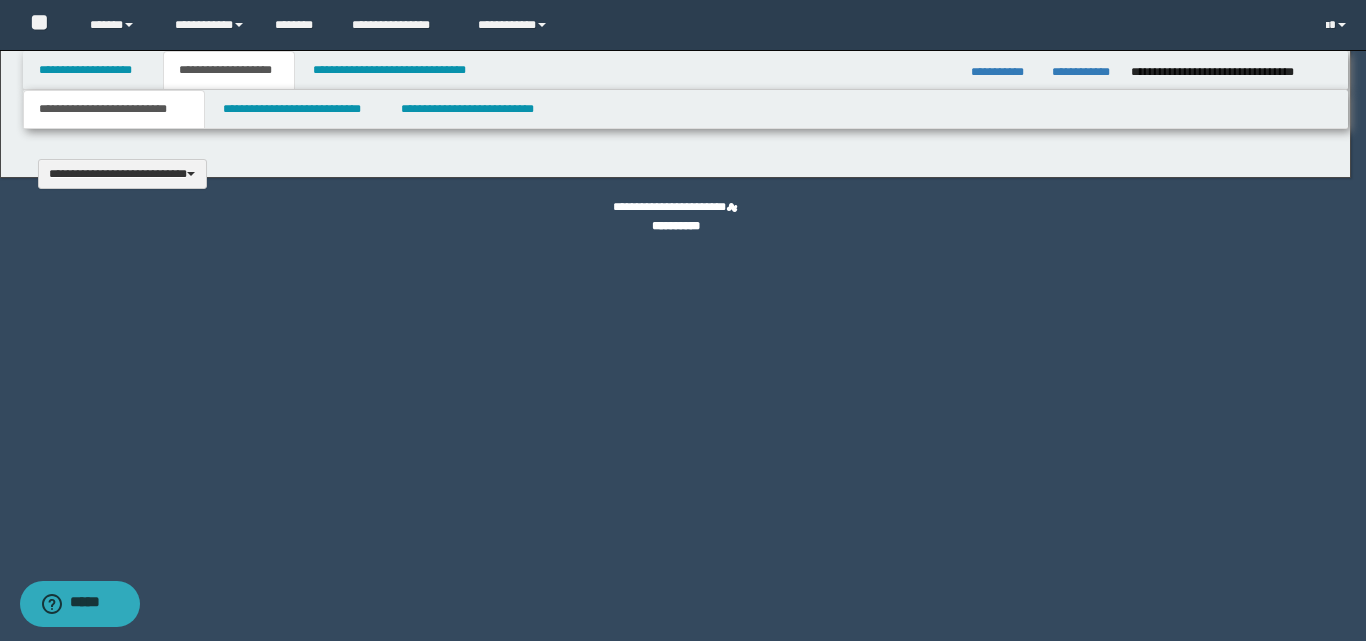 scroll, scrollTop: 0, scrollLeft: 0, axis: both 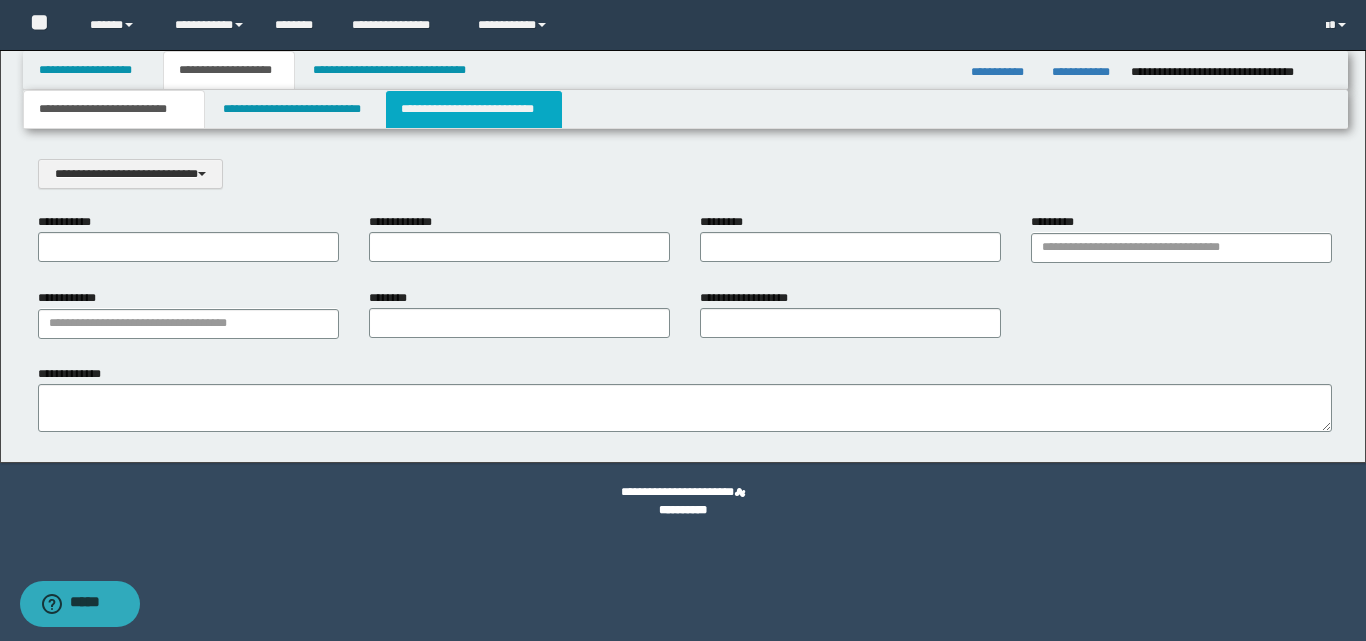 click on "**********" at bounding box center (474, 109) 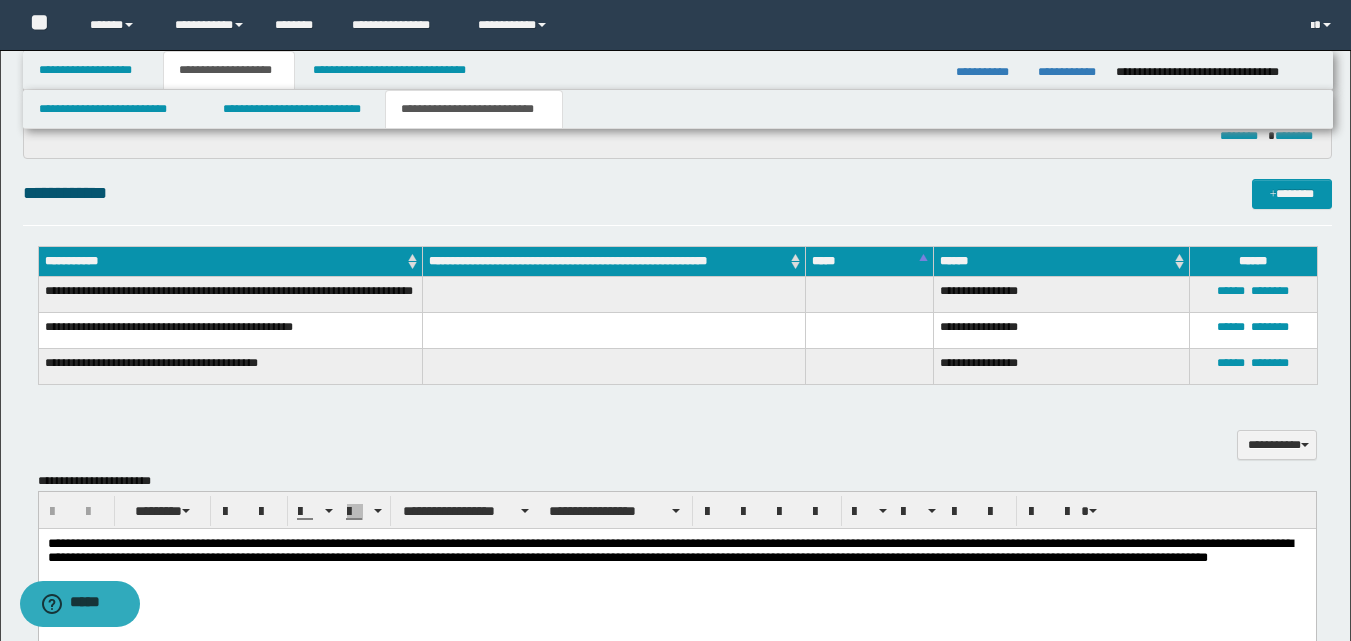 scroll, scrollTop: 1000, scrollLeft: 0, axis: vertical 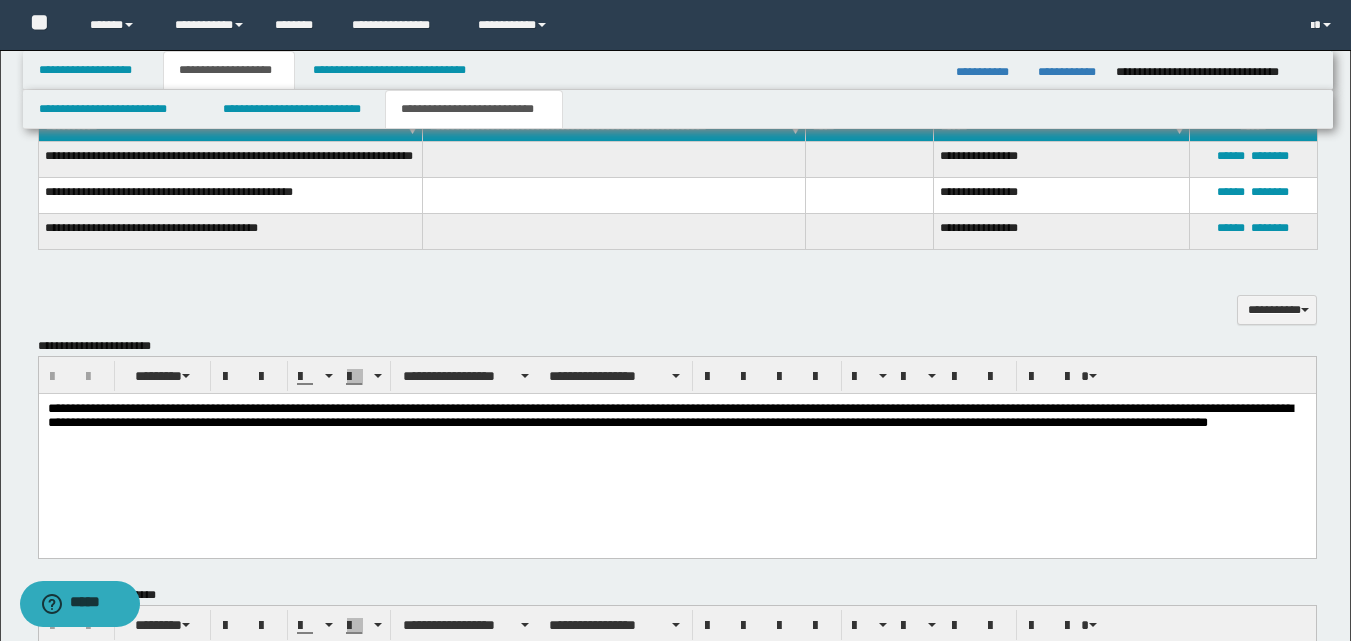 click on "**********" at bounding box center [676, 416] 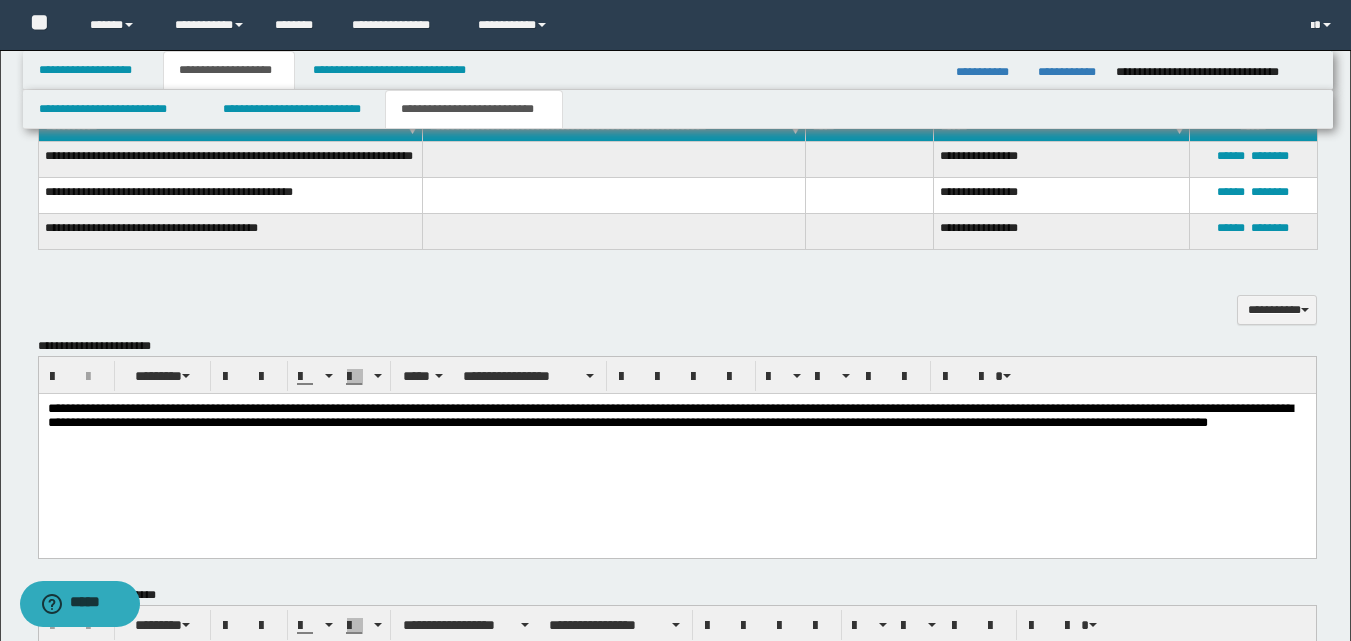 type 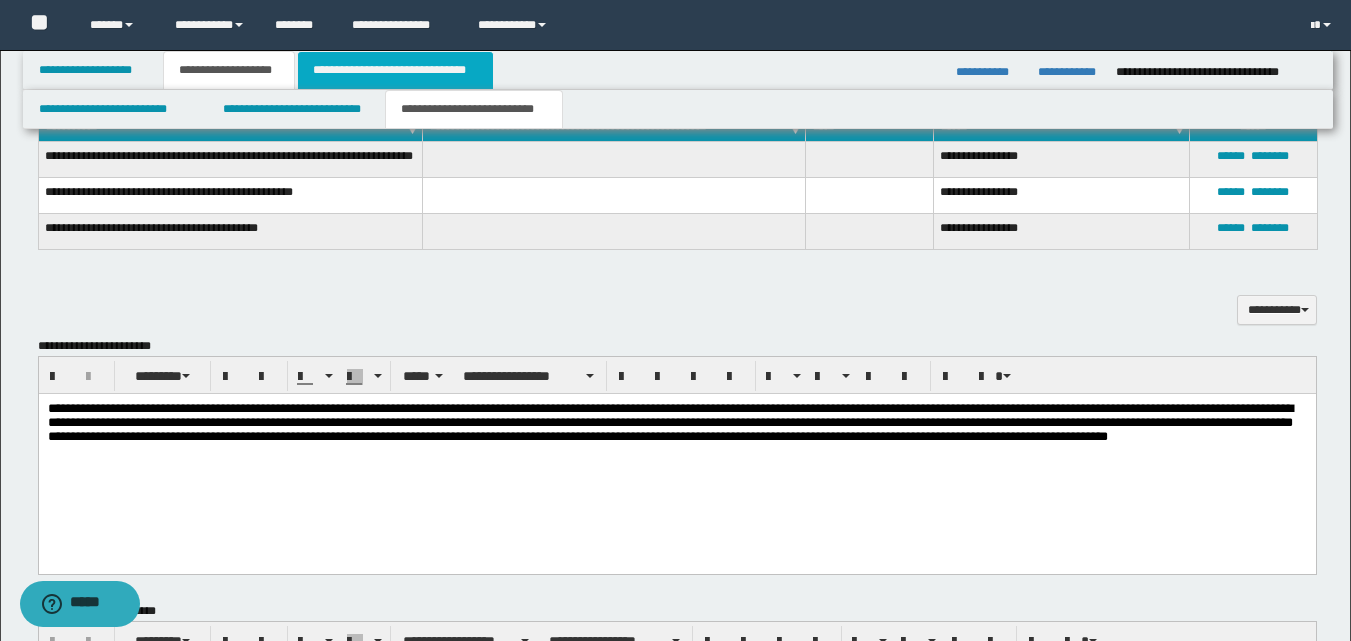 click on "**********" at bounding box center (395, 70) 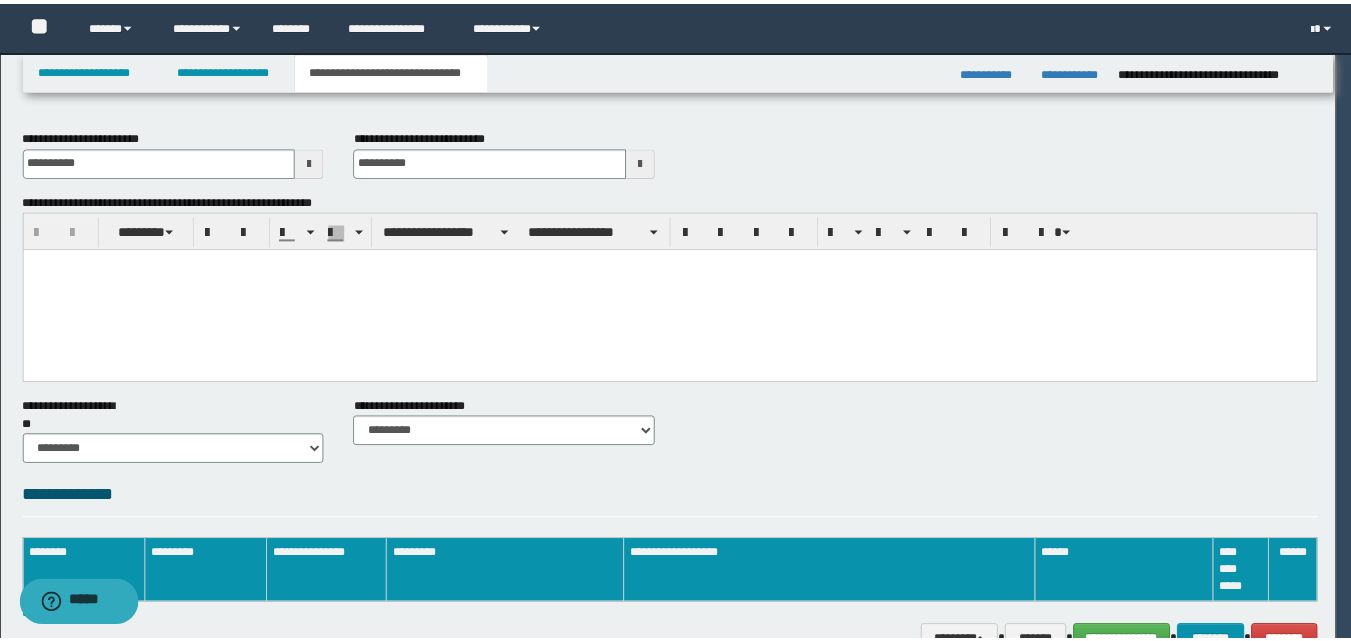 scroll, scrollTop: 0, scrollLeft: 0, axis: both 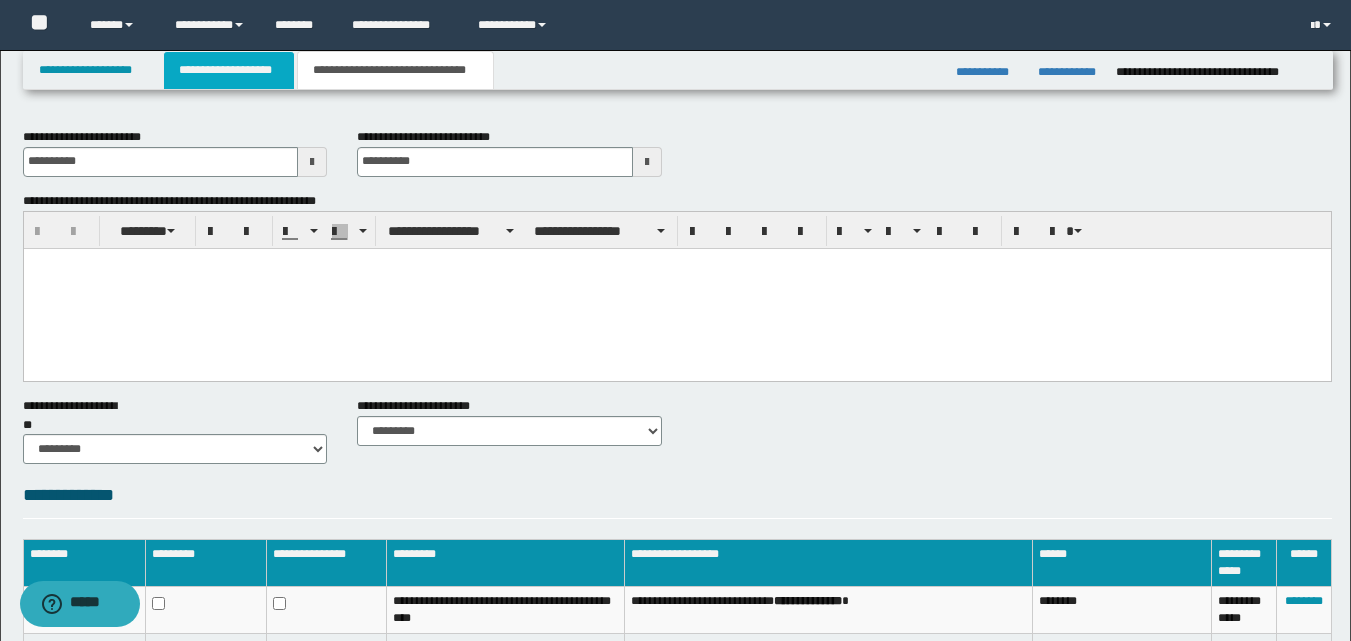click on "**********" at bounding box center (229, 70) 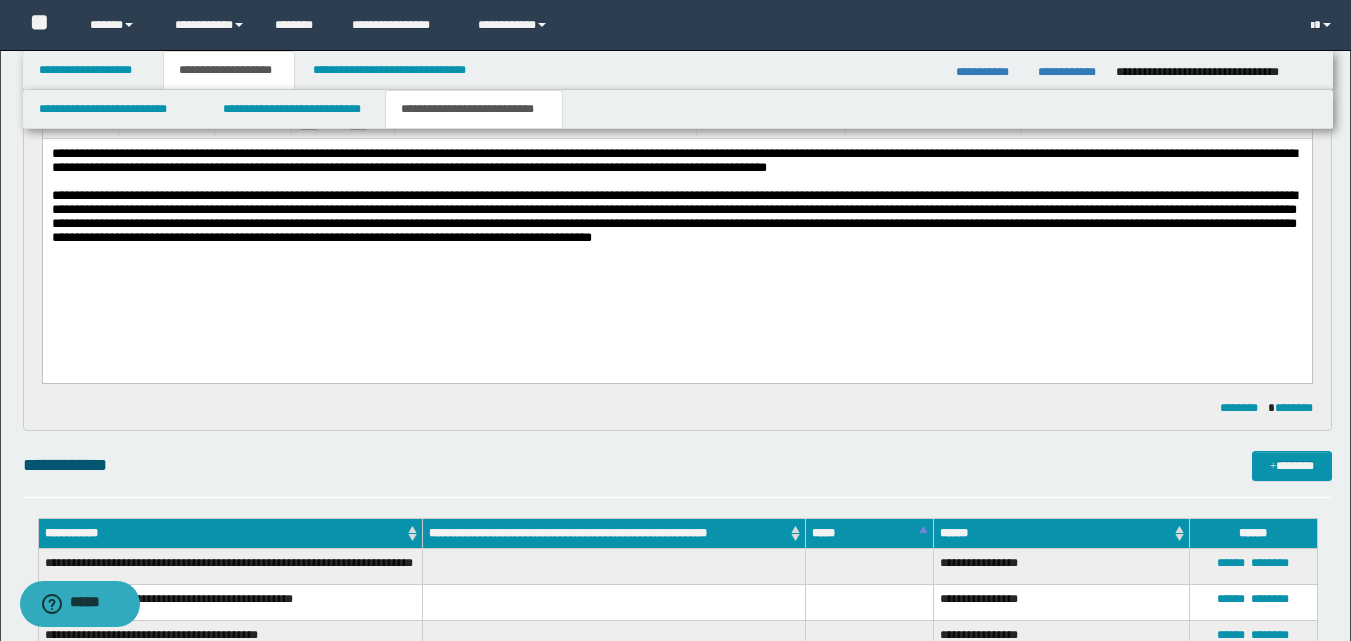 scroll, scrollTop: 900, scrollLeft: 0, axis: vertical 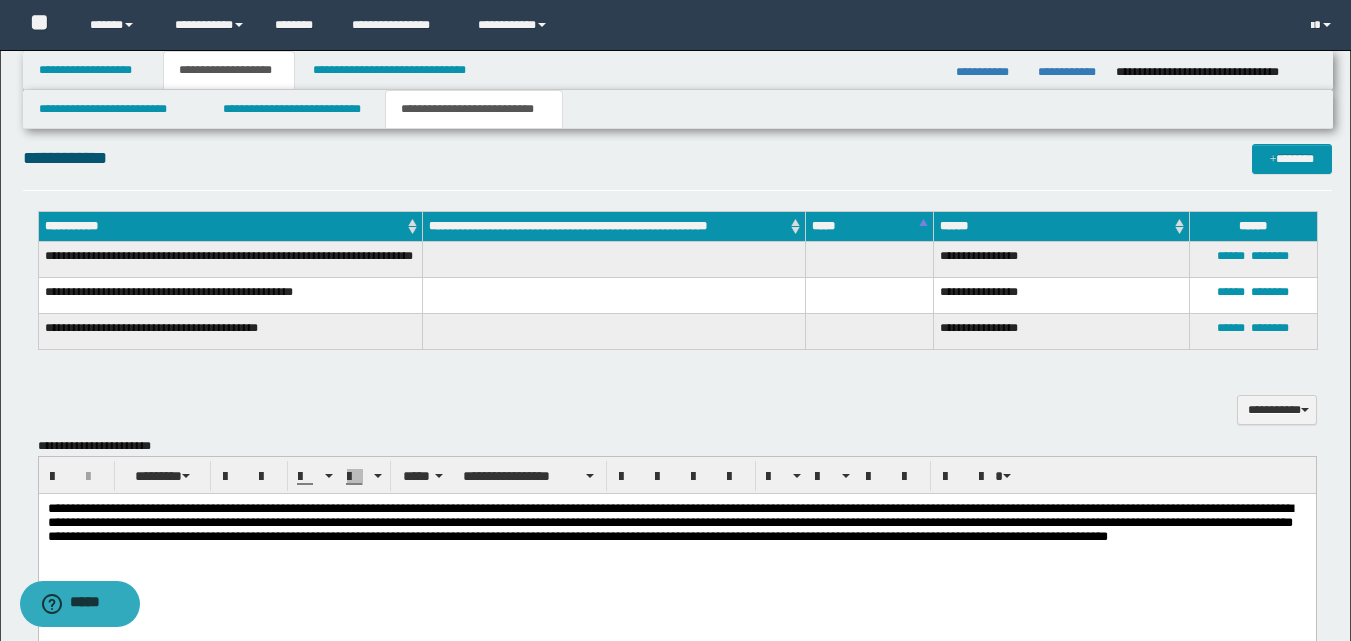 click on "**********" at bounding box center [676, 523] 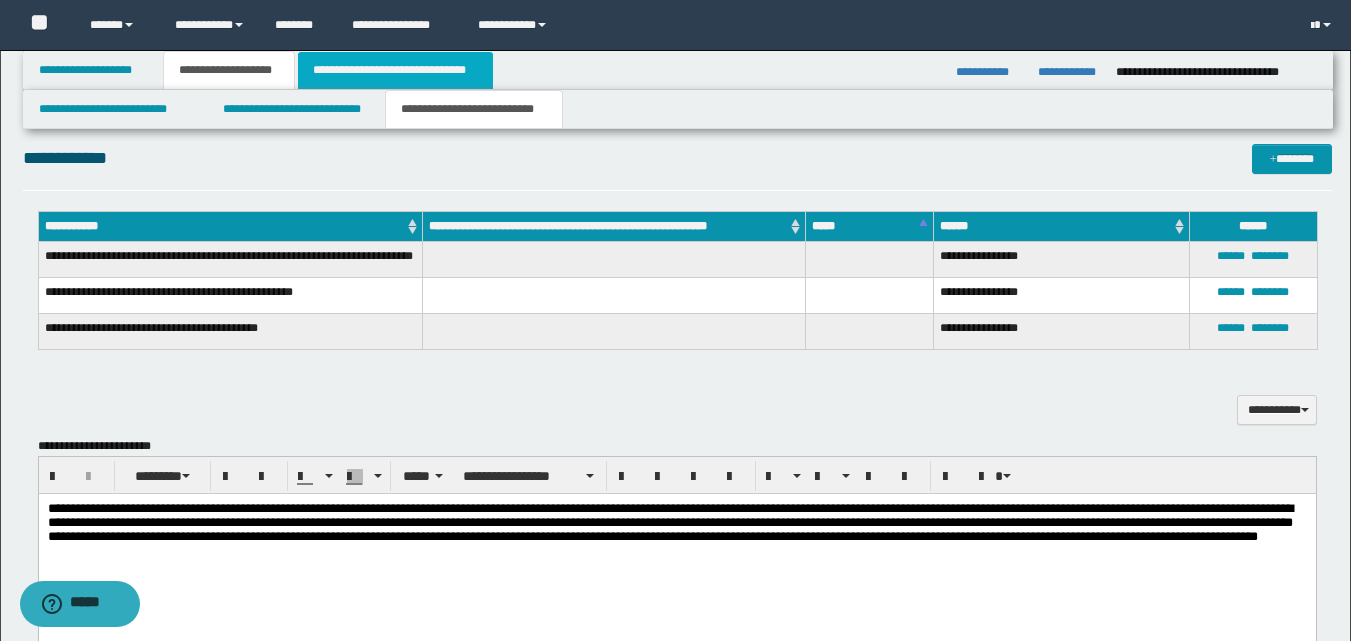 click on "**********" at bounding box center [395, 70] 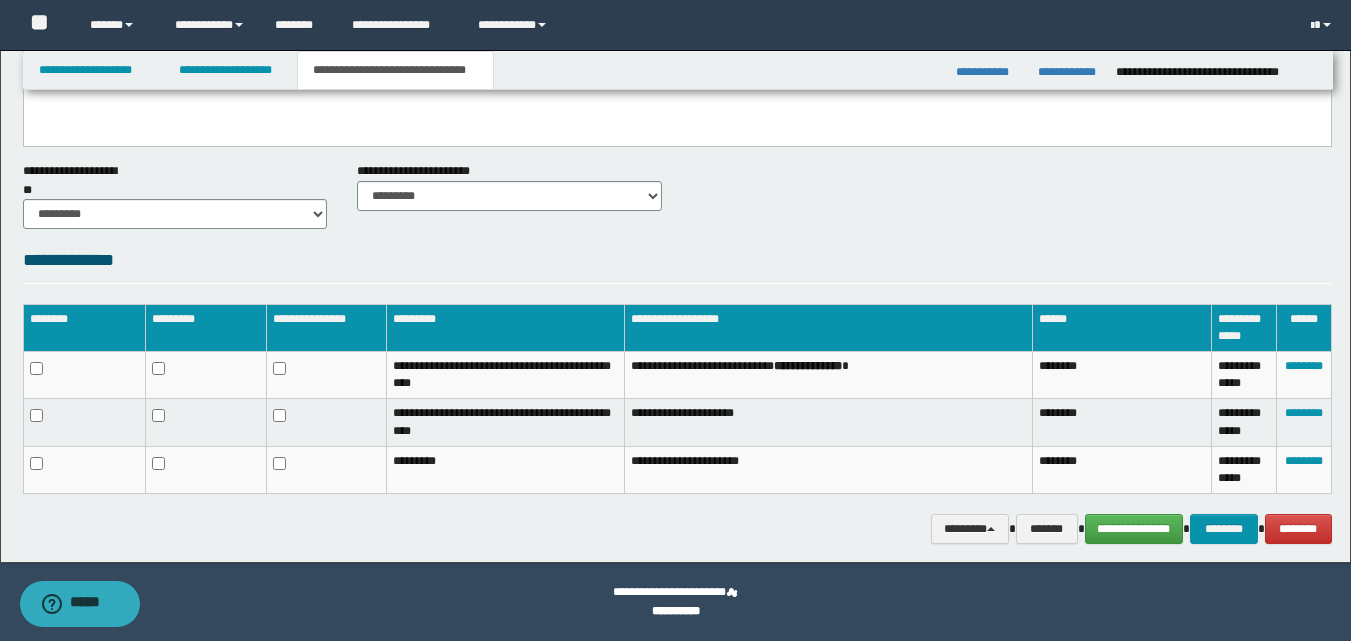scroll, scrollTop: 0, scrollLeft: 0, axis: both 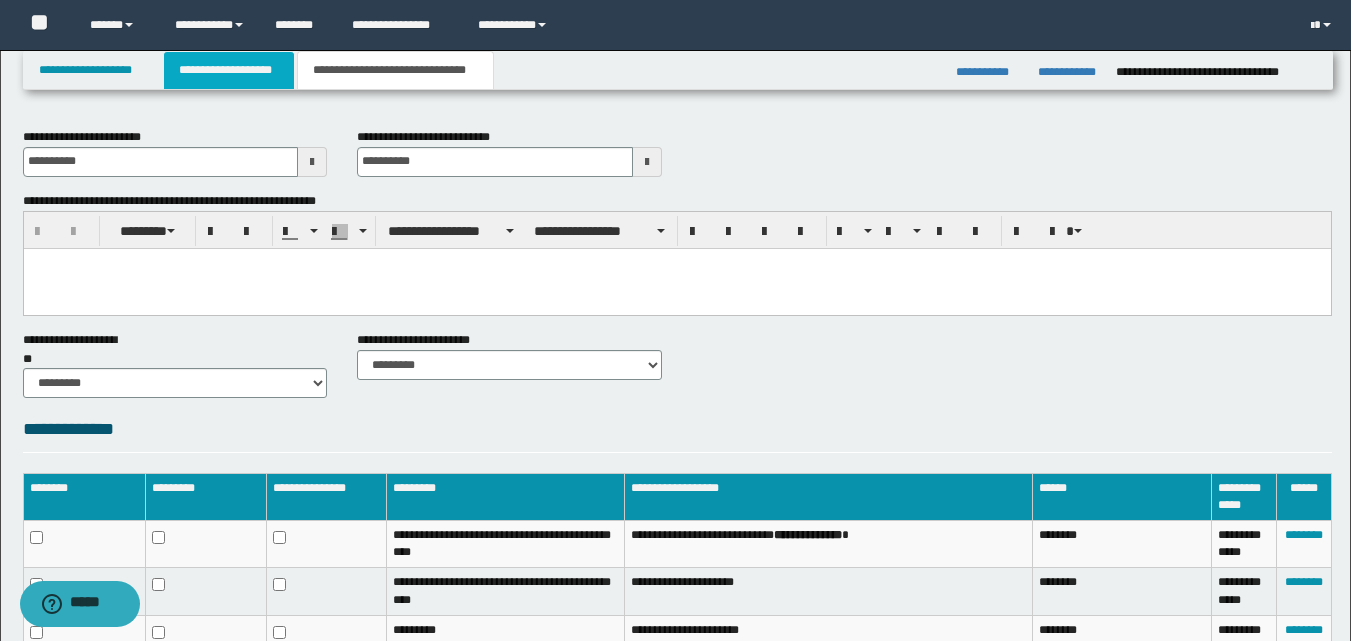 click on "**********" at bounding box center (229, 70) 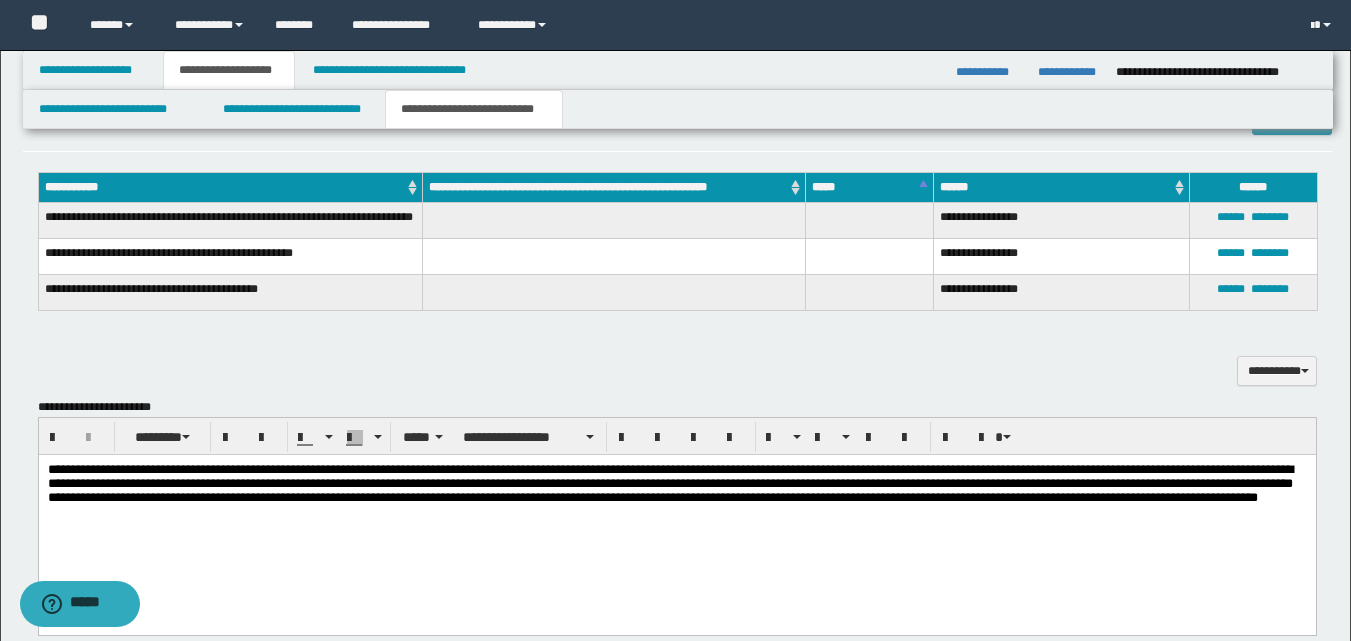 scroll, scrollTop: 1000, scrollLeft: 0, axis: vertical 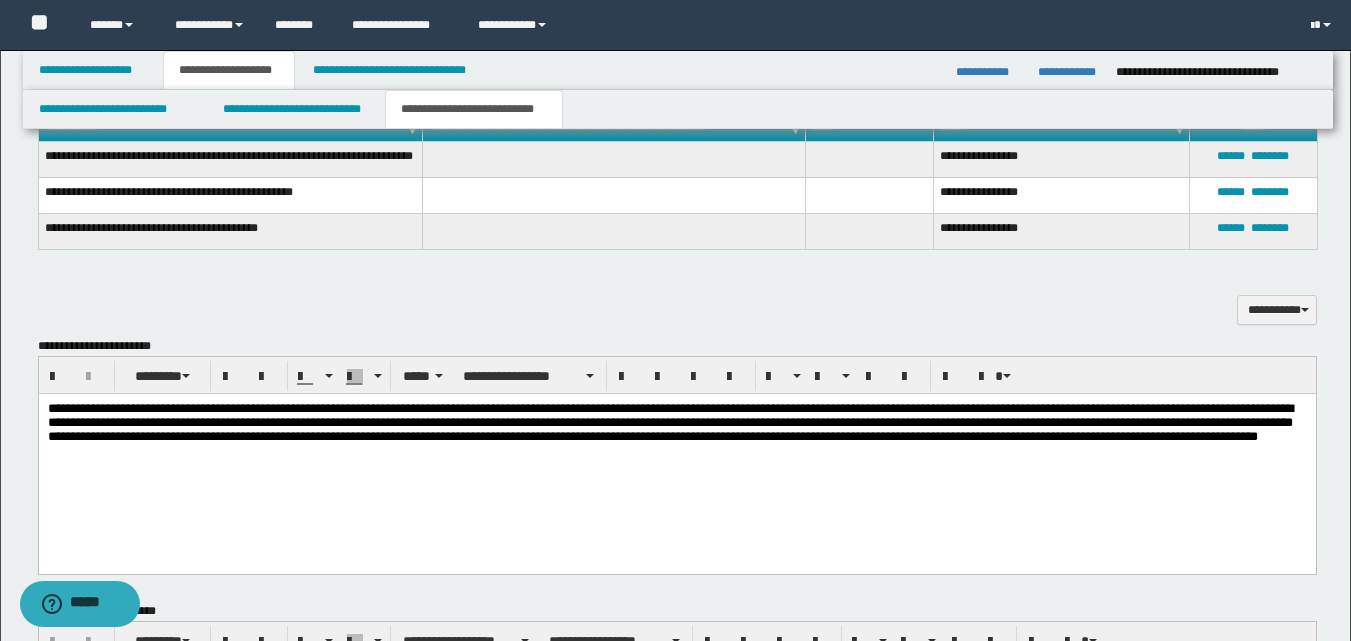 click on "**********" at bounding box center (676, 448) 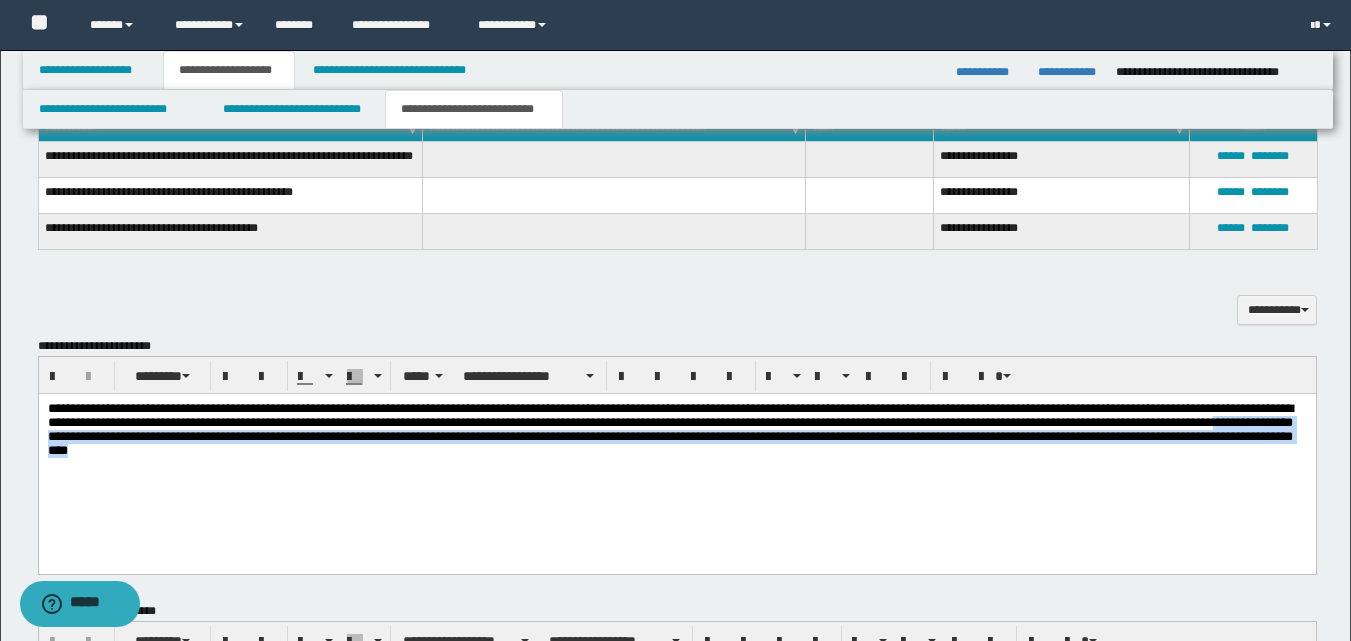 drag, startPoint x: 507, startPoint y: 445, endPoint x: 896, endPoint y: 468, distance: 389.67935 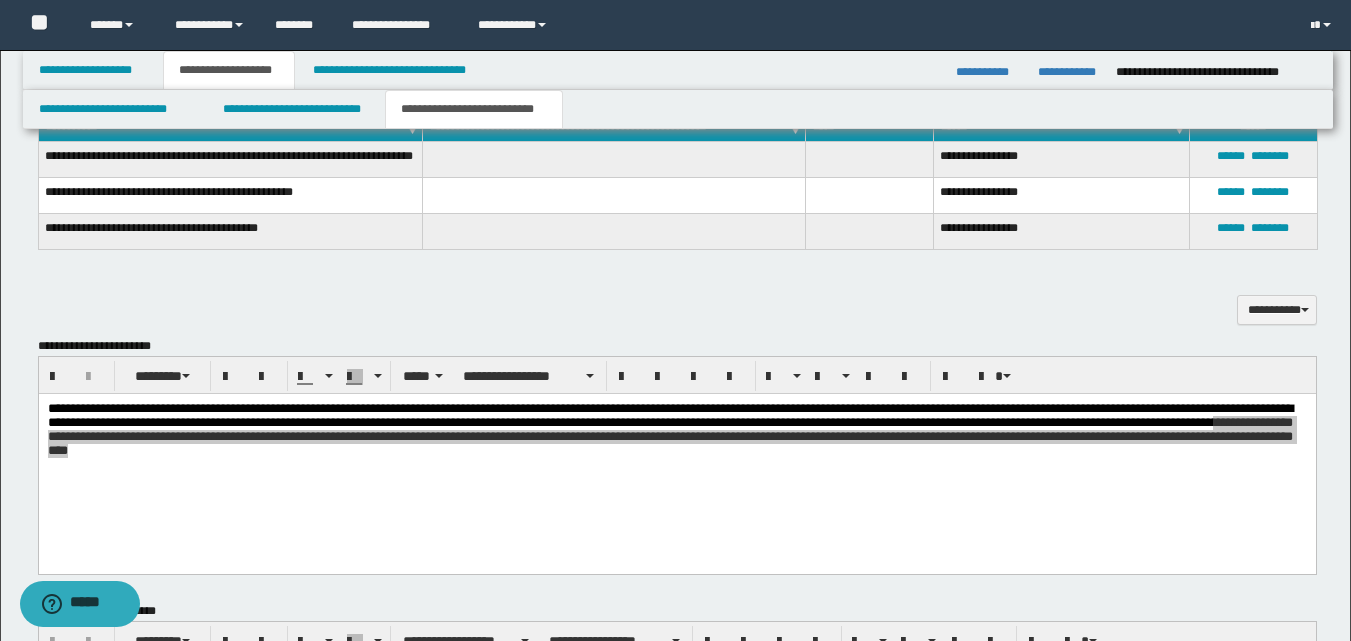 click on "**********" at bounding box center [474, 109] 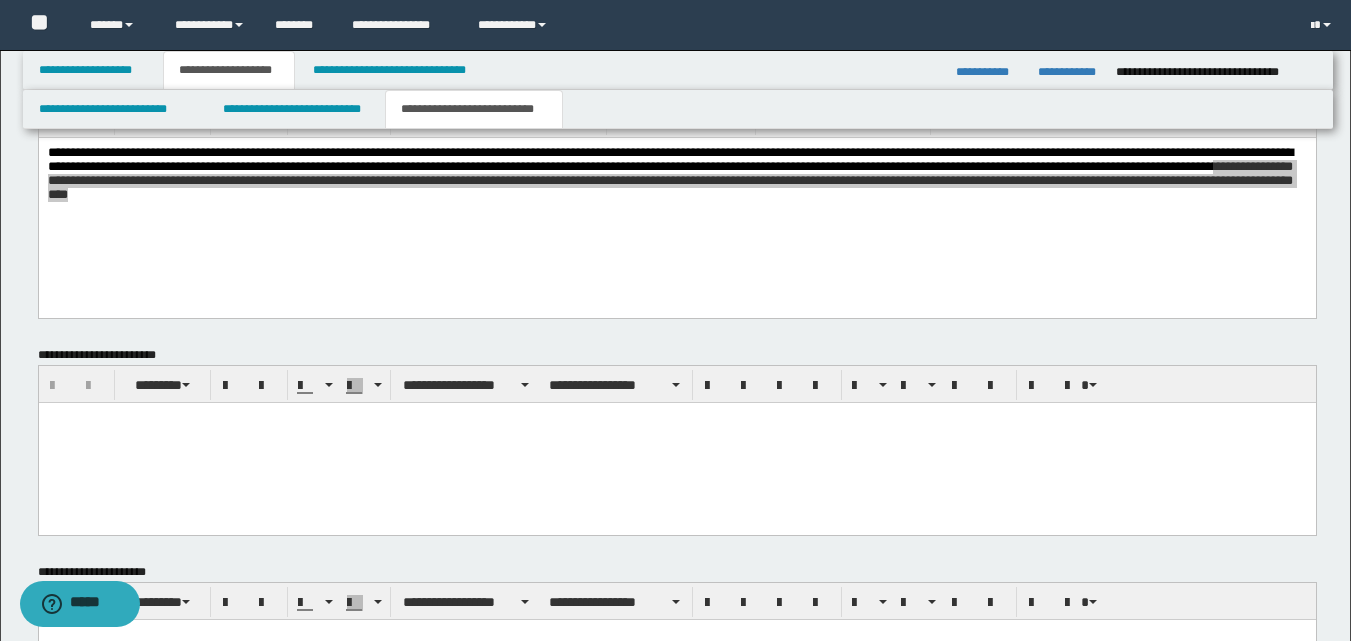 scroll, scrollTop: 1300, scrollLeft: 0, axis: vertical 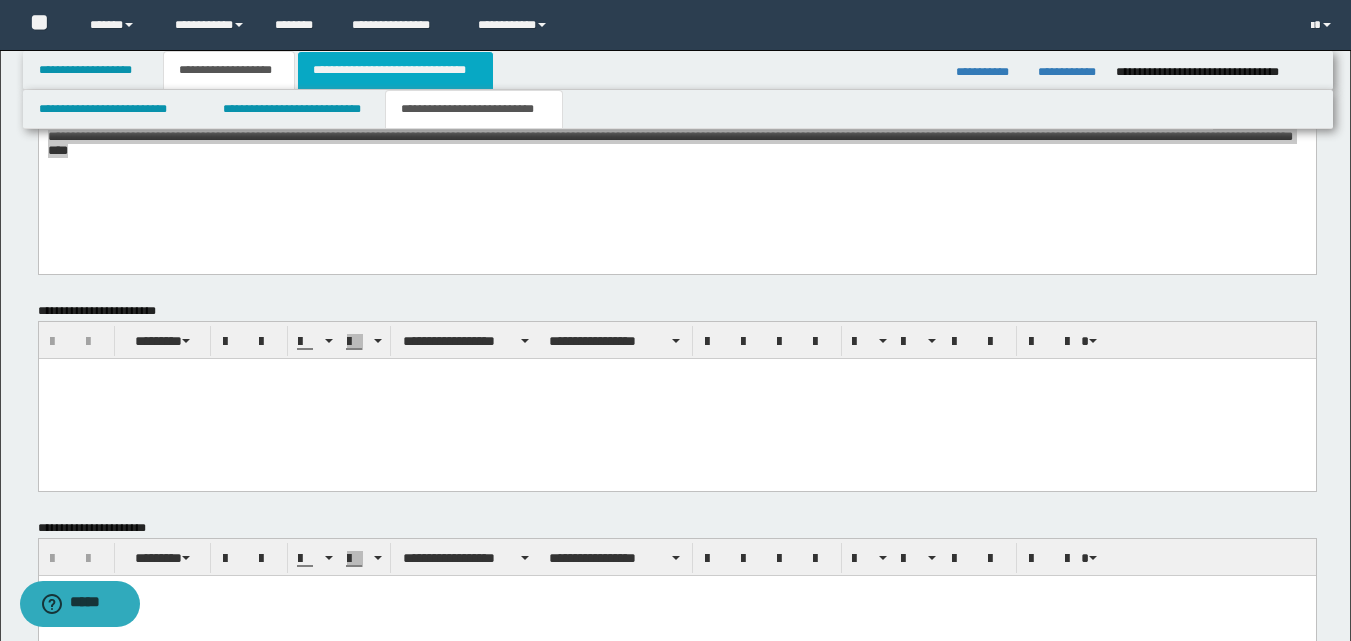 click on "**********" at bounding box center [395, 70] 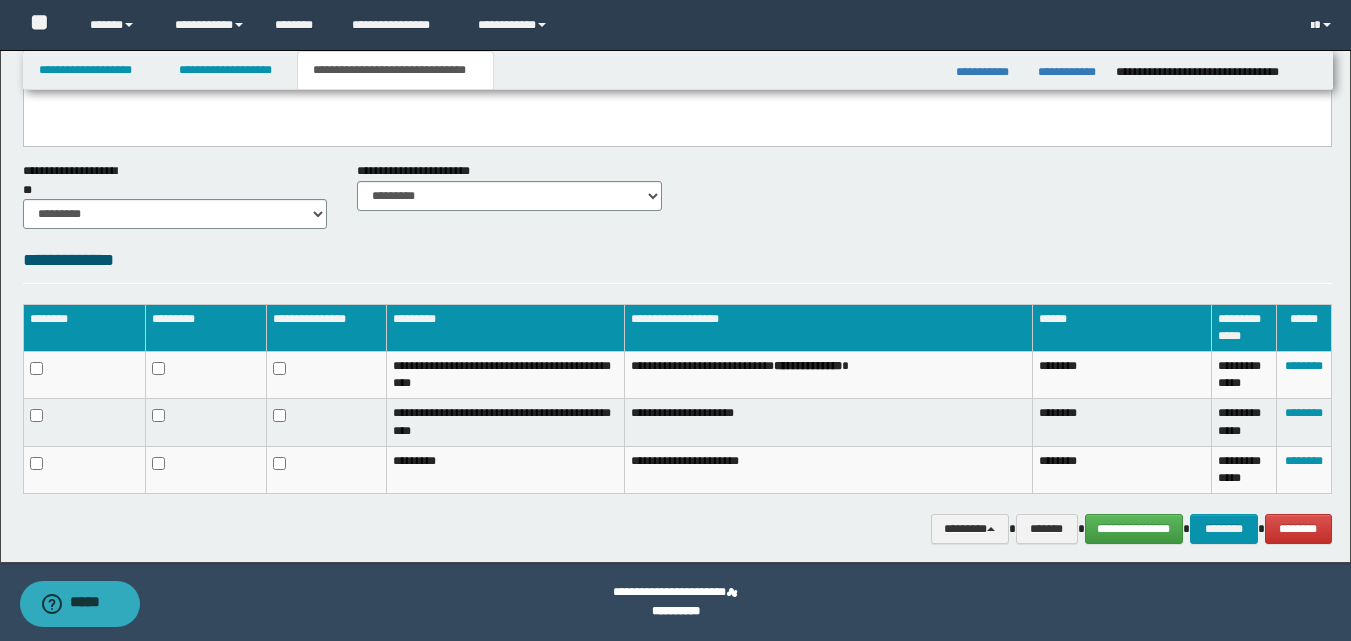 scroll, scrollTop: 0, scrollLeft: 0, axis: both 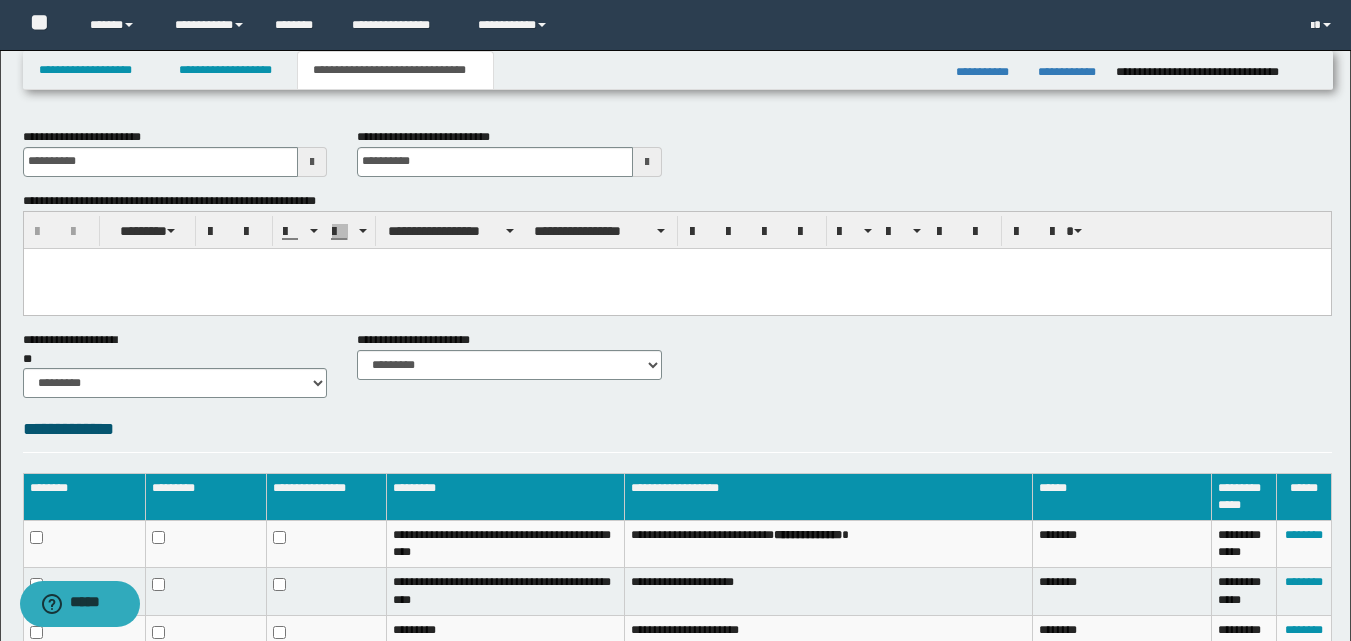 click at bounding box center (676, 288) 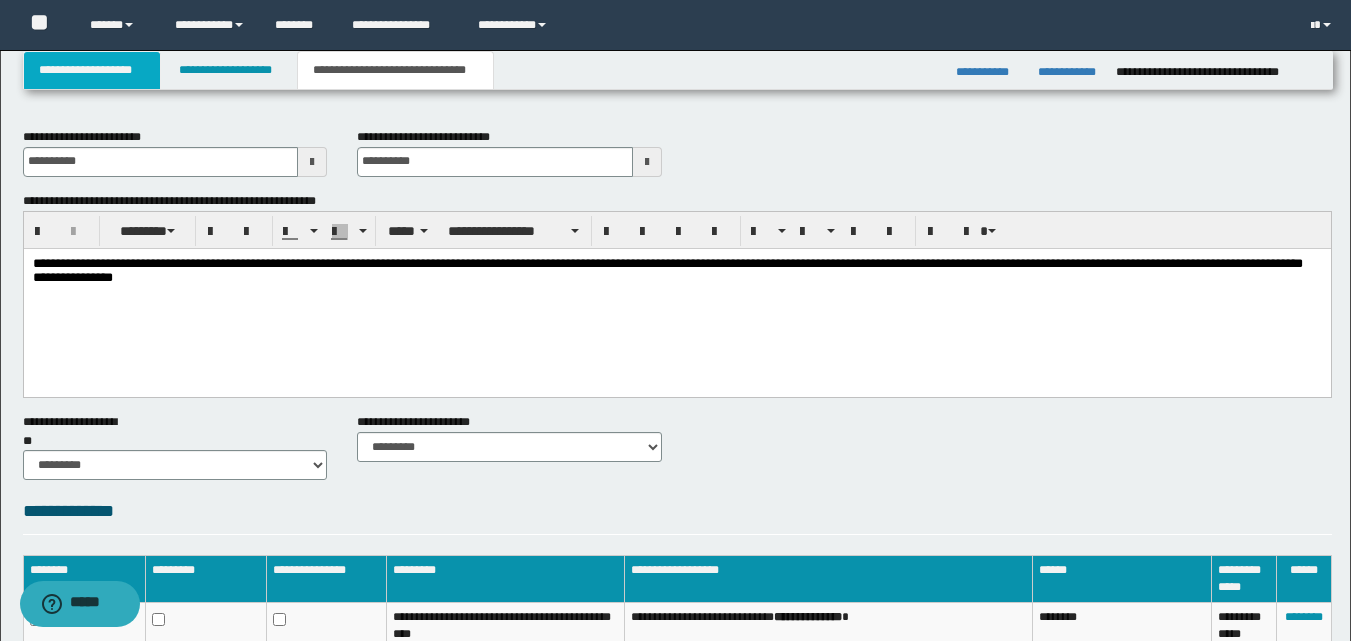 click on "**********" at bounding box center (92, 70) 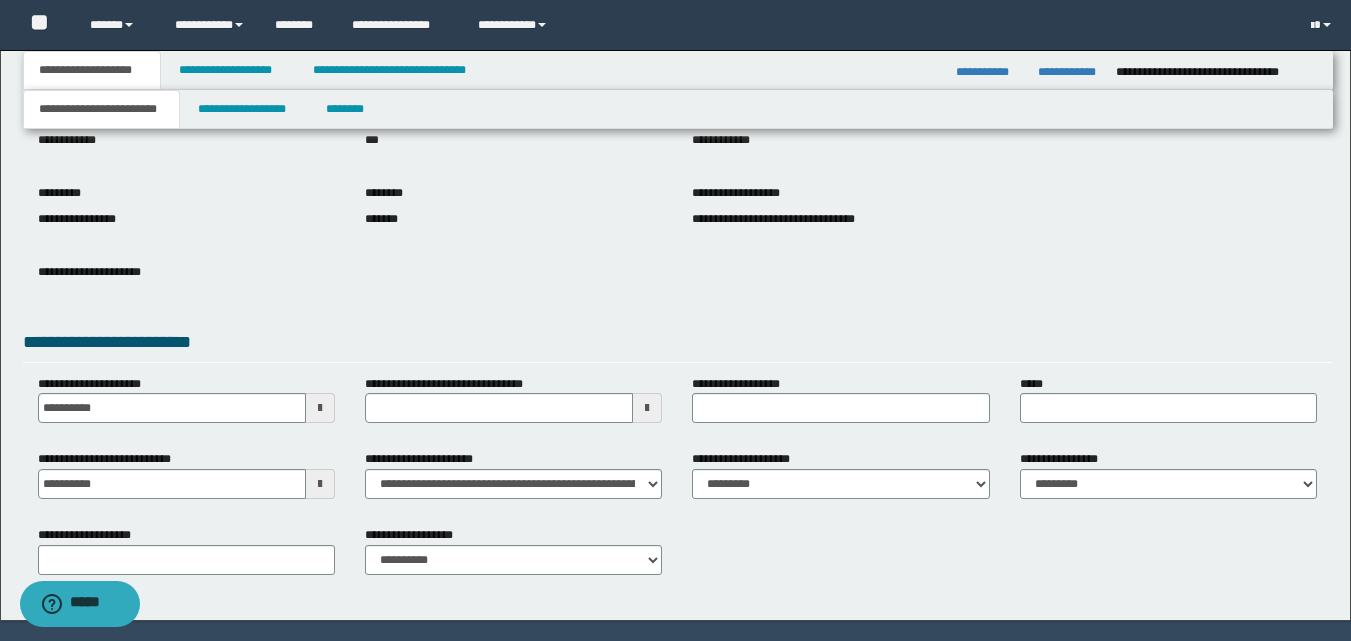 scroll, scrollTop: 243, scrollLeft: 0, axis: vertical 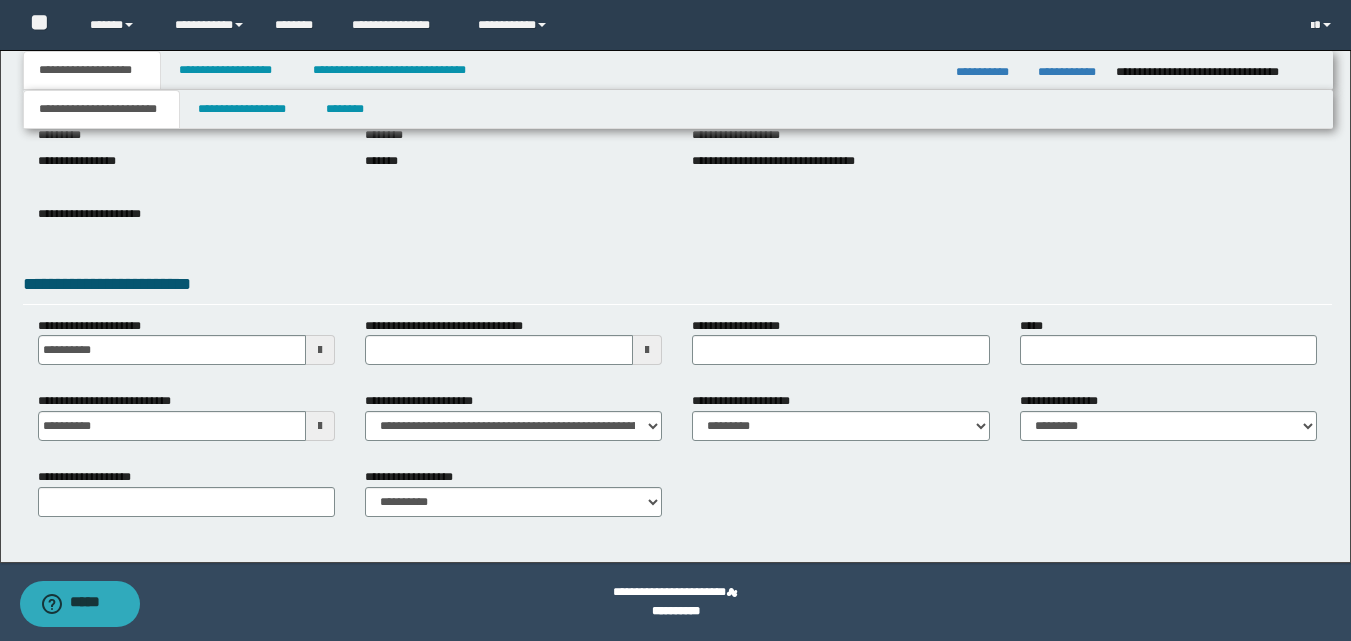 type 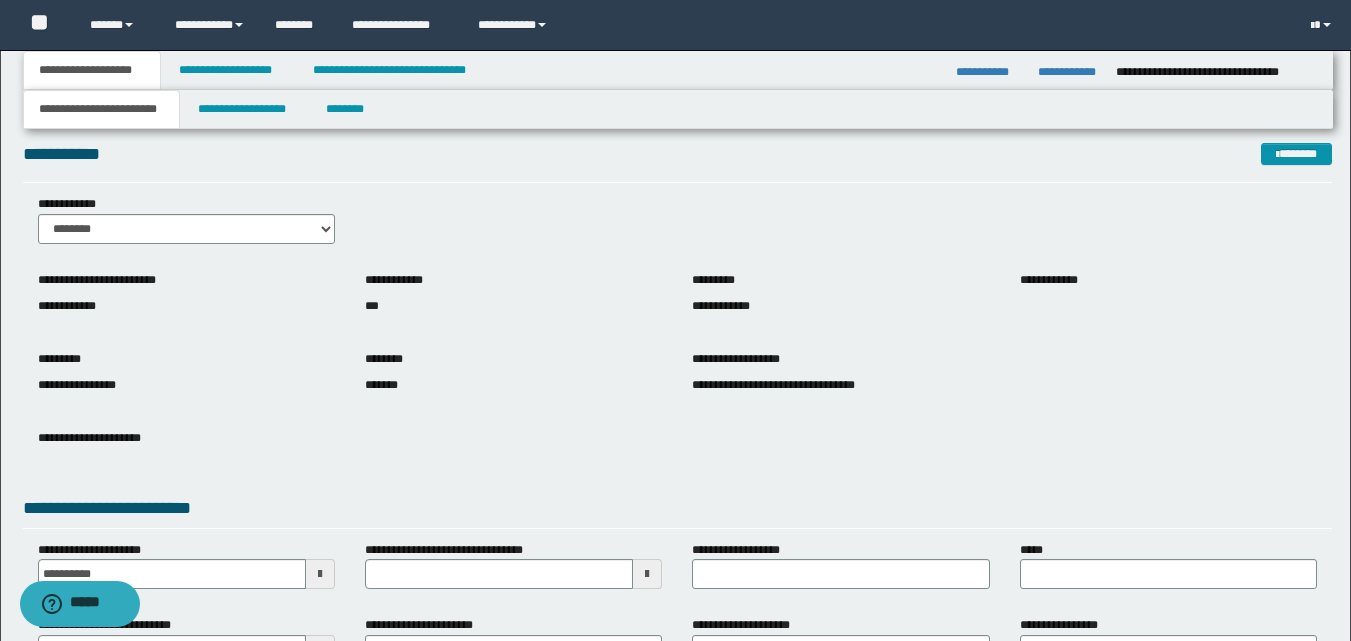 scroll, scrollTop: 0, scrollLeft: 0, axis: both 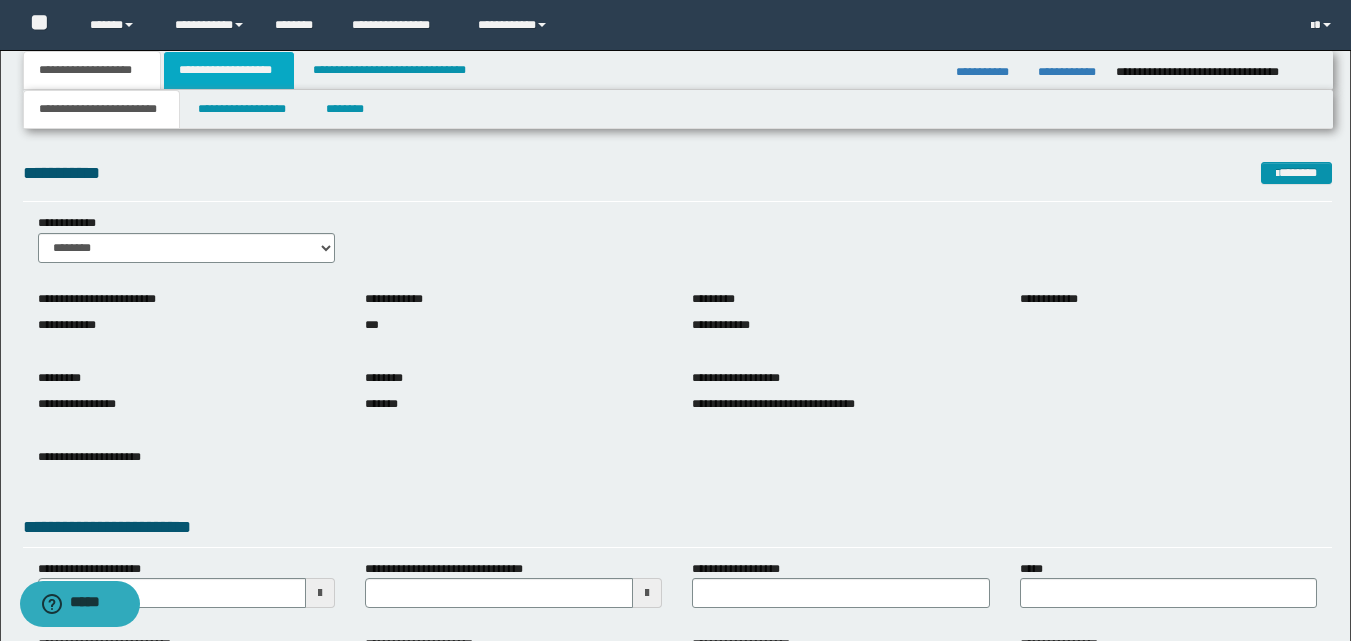 click on "**********" at bounding box center (229, 70) 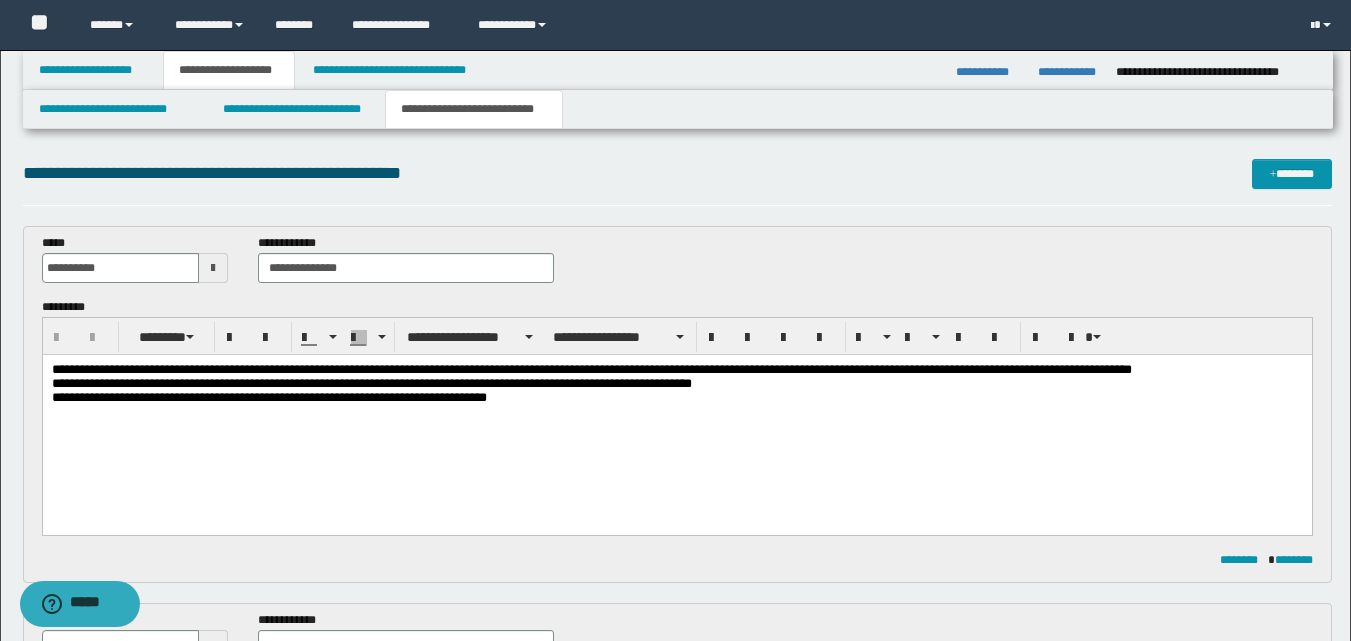 click on "**********" at bounding box center (229, 70) 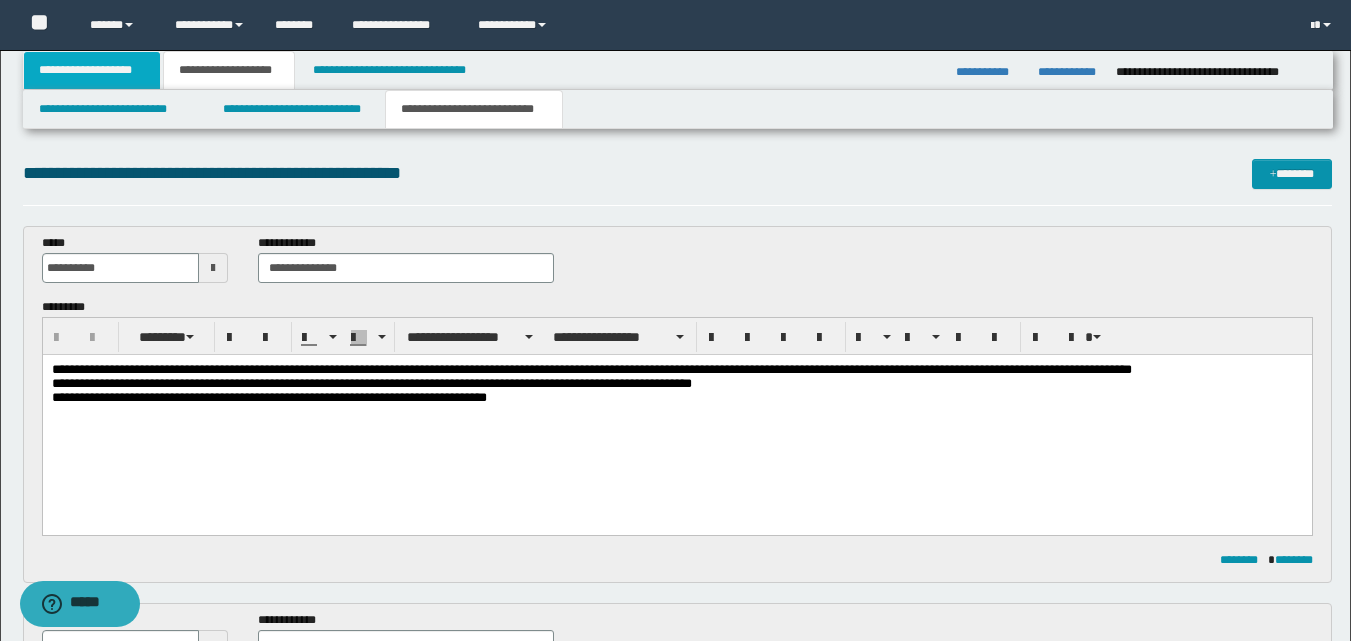 click on "**********" at bounding box center (92, 70) 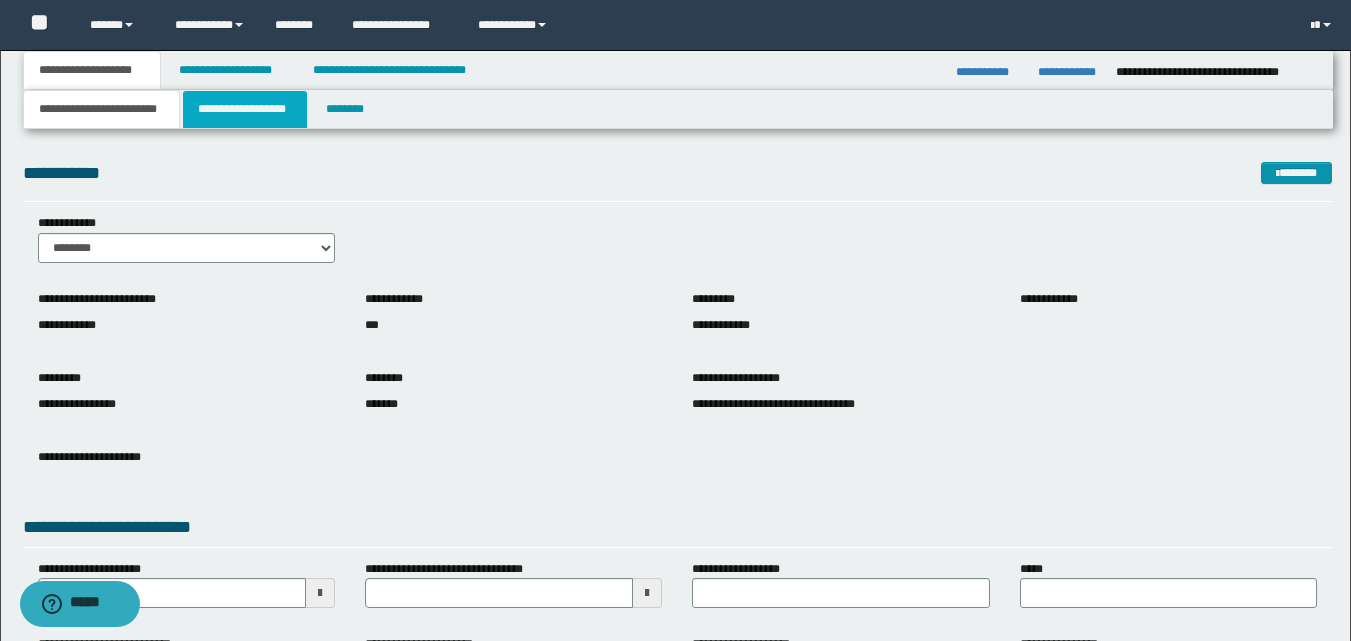 click on "**********" at bounding box center [245, 109] 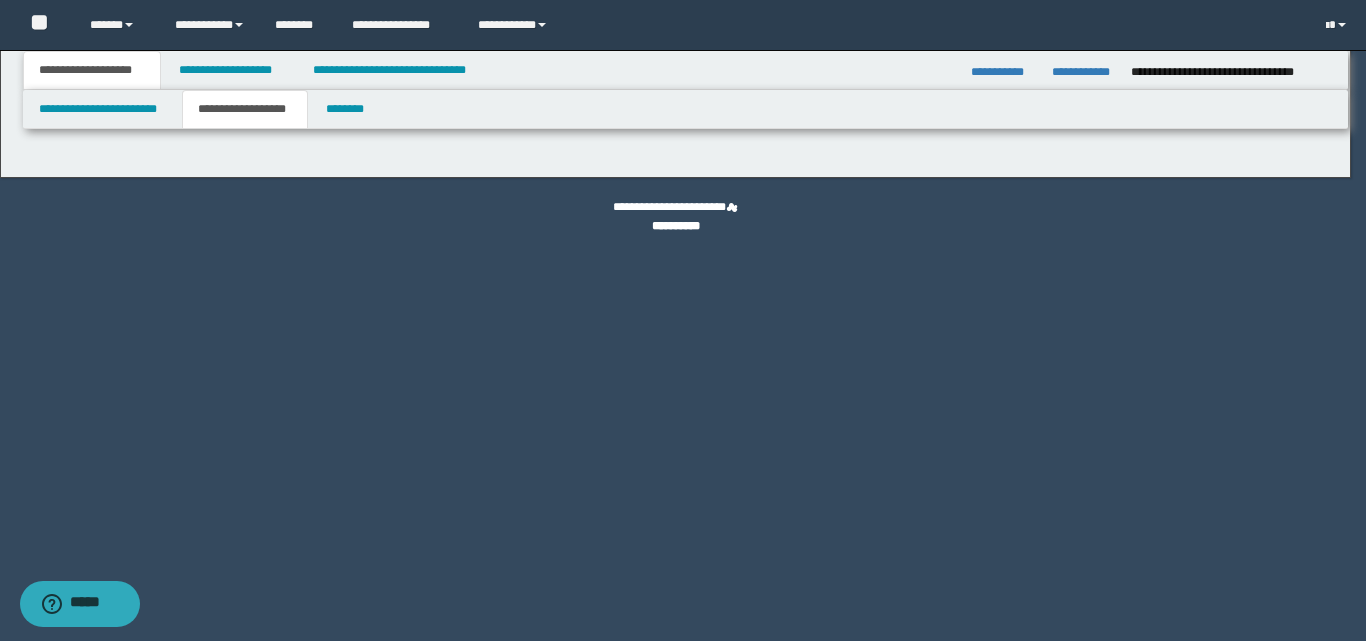 type on "********" 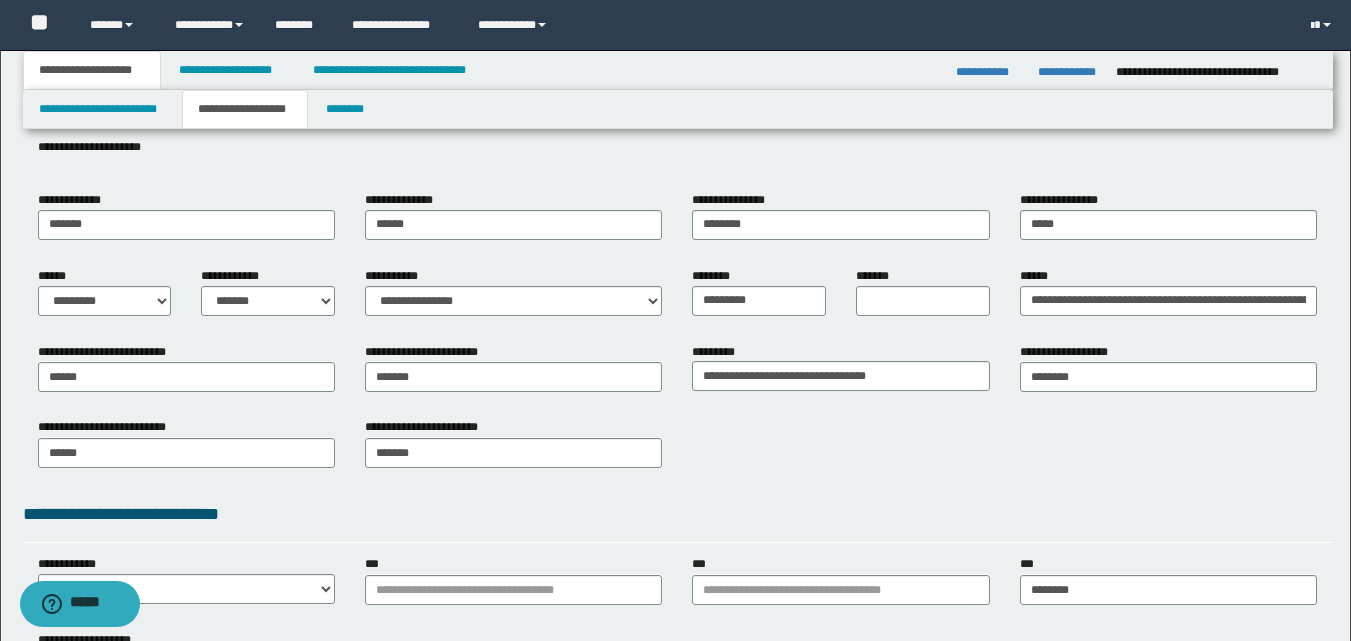 scroll, scrollTop: 66, scrollLeft: 0, axis: vertical 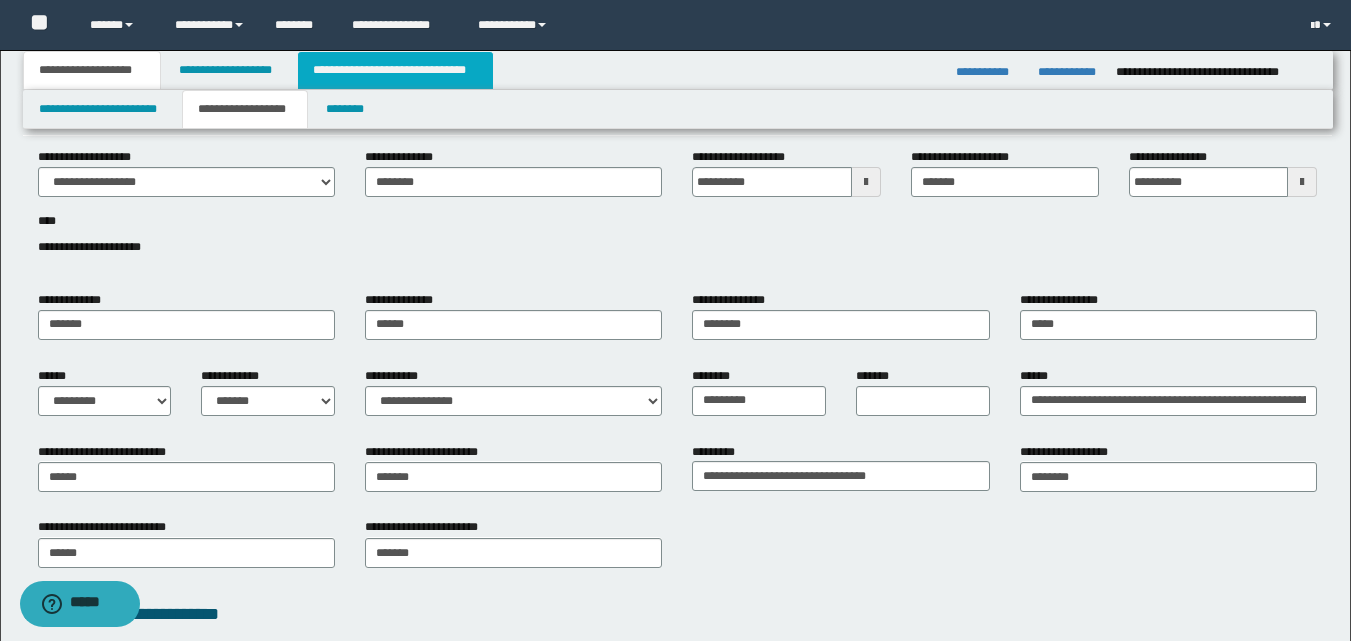 click on "**********" at bounding box center [395, 70] 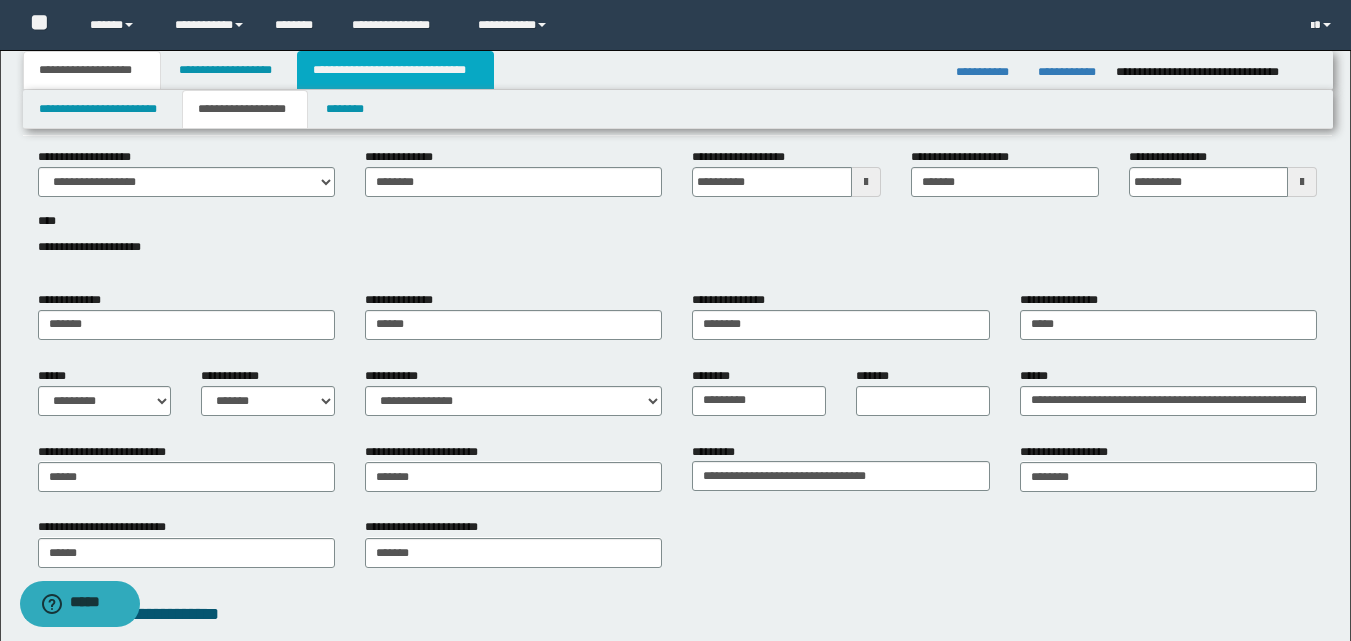 scroll, scrollTop: 35, scrollLeft: 0, axis: vertical 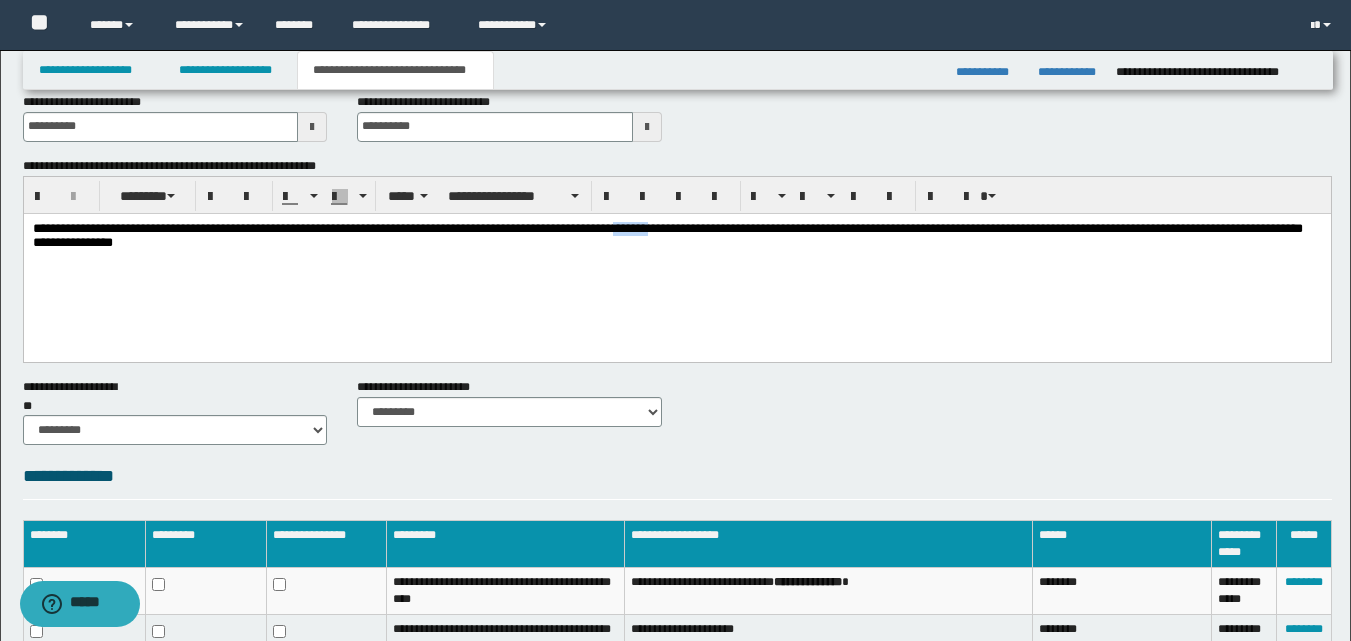 type 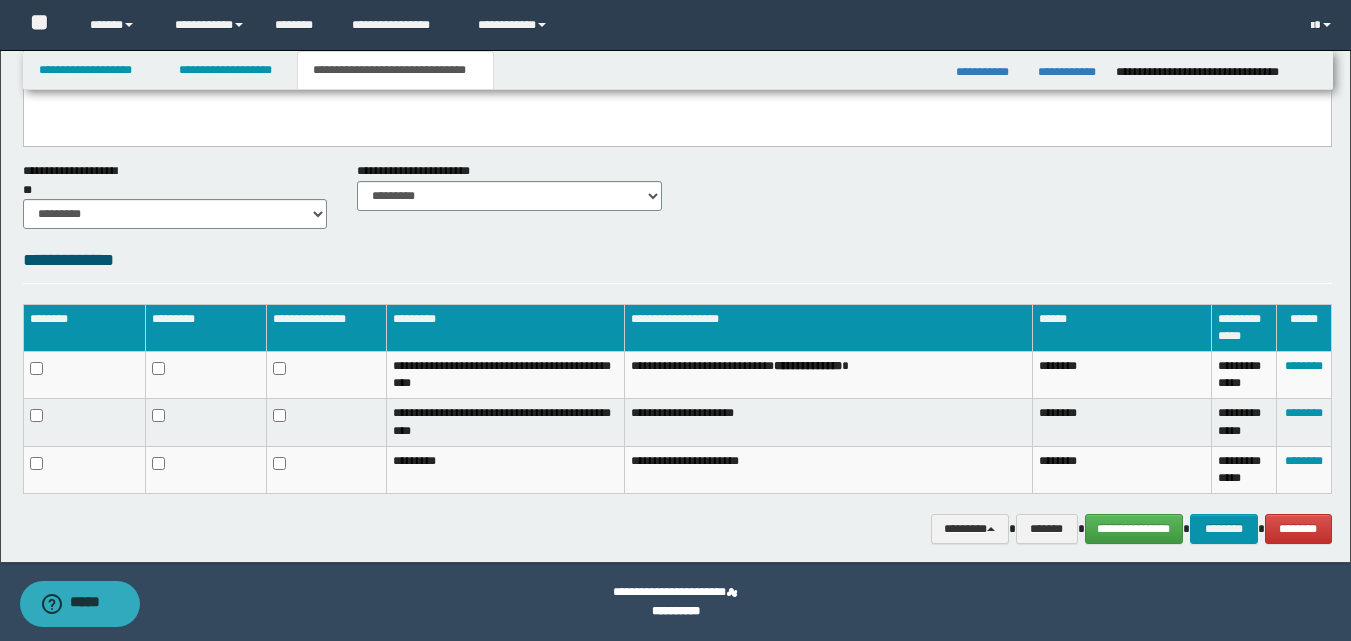 scroll, scrollTop: 0, scrollLeft: 0, axis: both 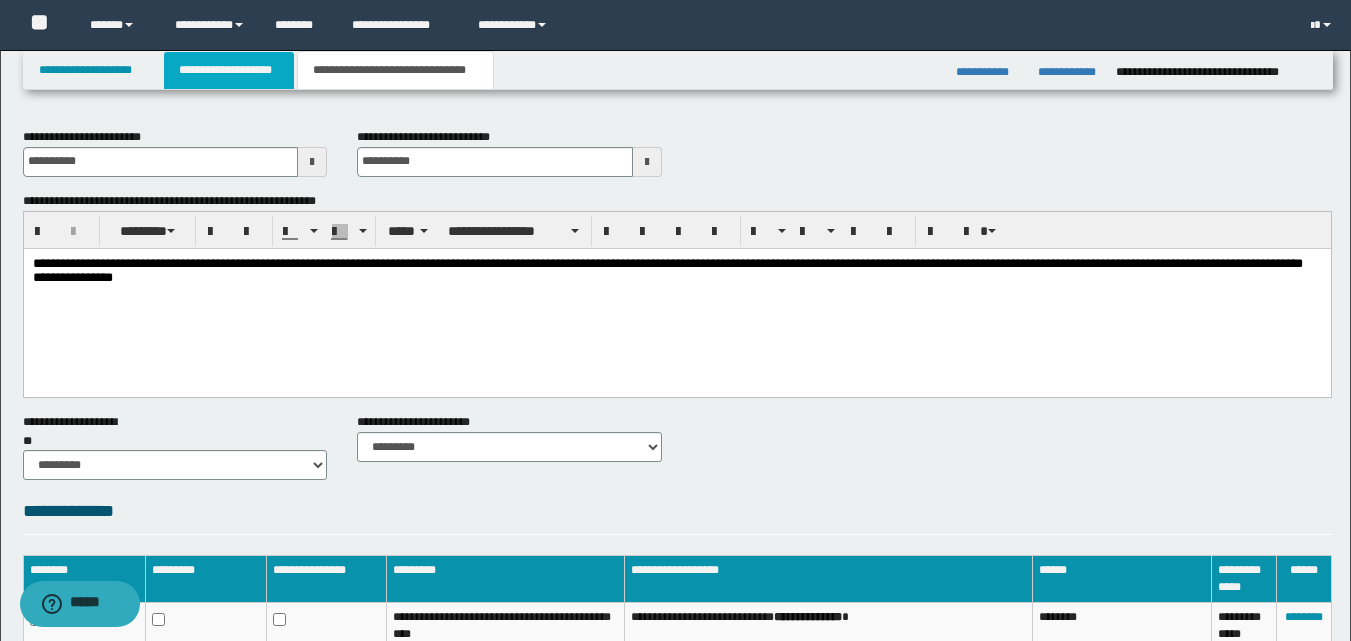 click on "**********" at bounding box center [229, 70] 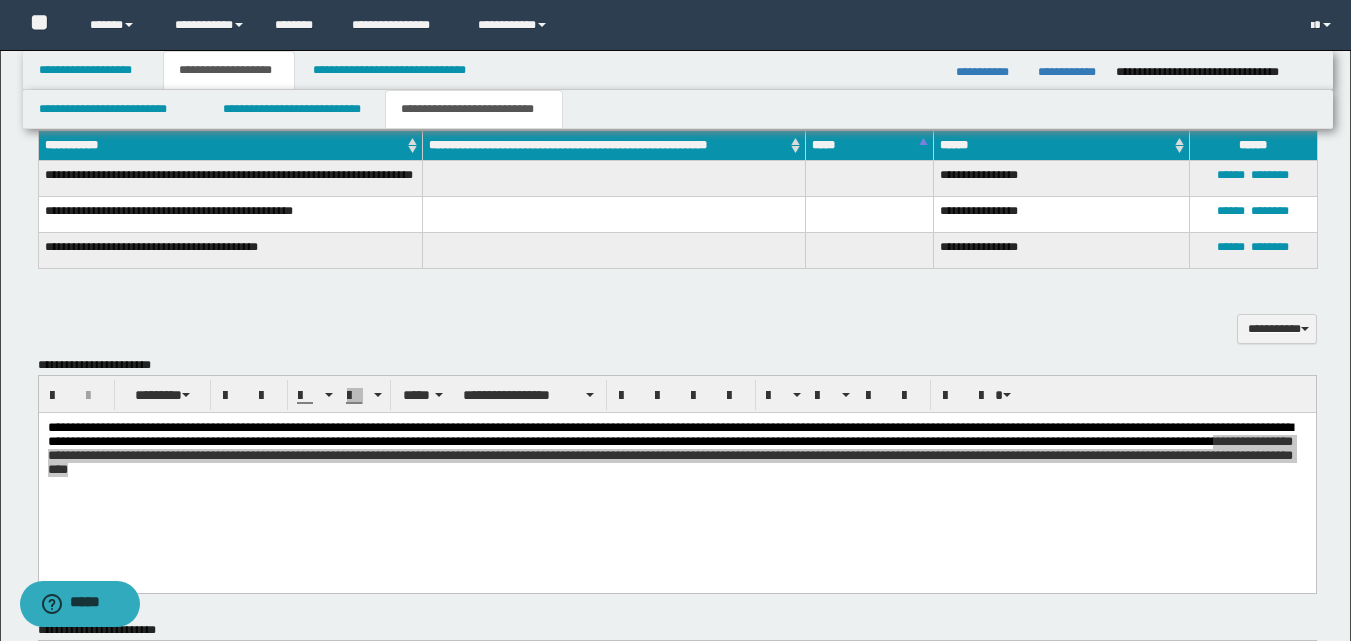 scroll, scrollTop: 1000, scrollLeft: 0, axis: vertical 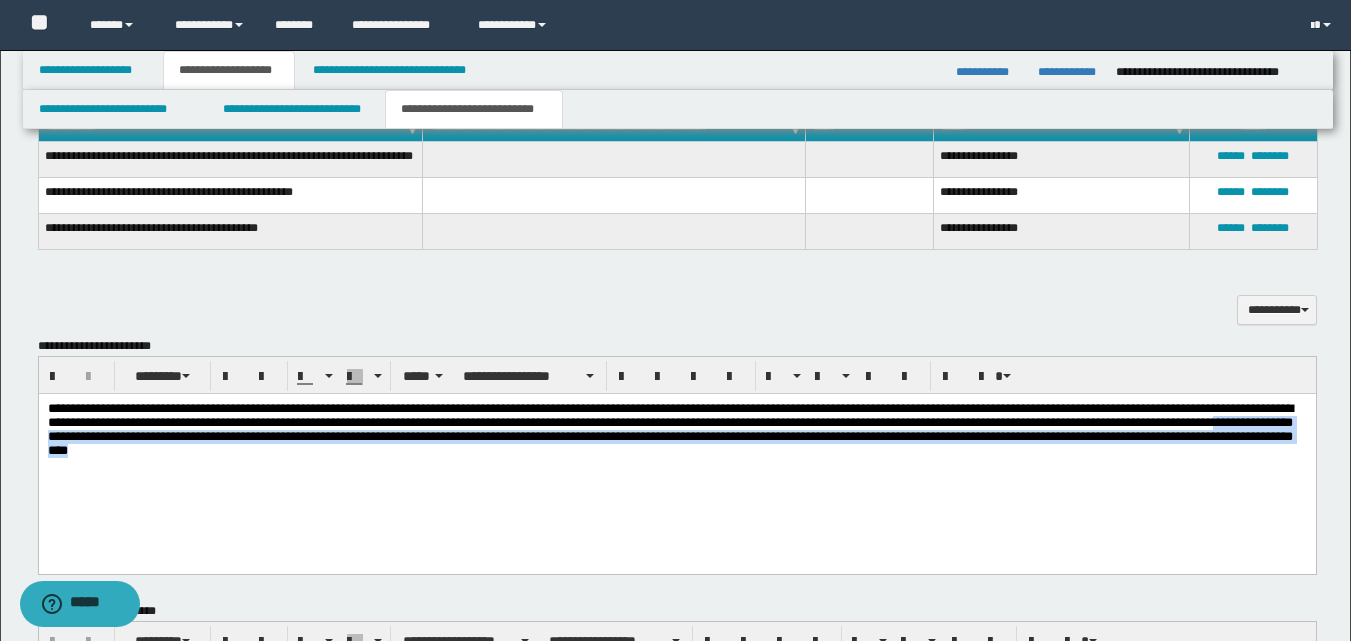 click on "**********" at bounding box center (676, 455) 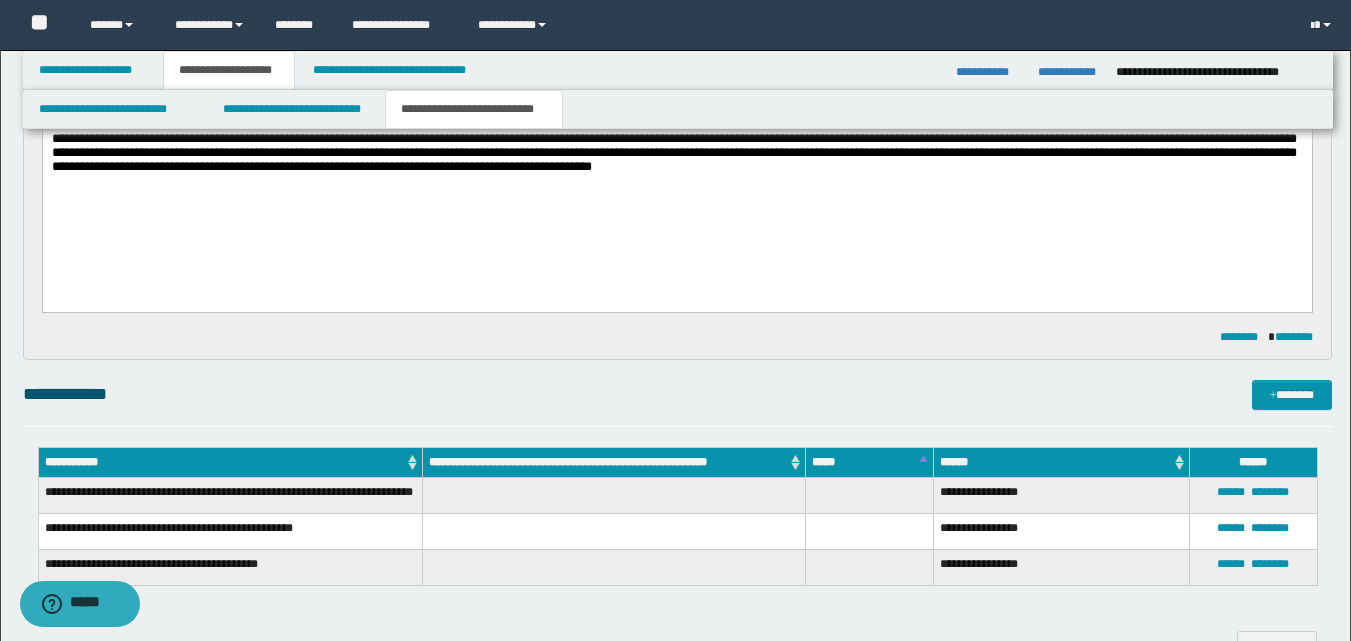 scroll, scrollTop: 600, scrollLeft: 0, axis: vertical 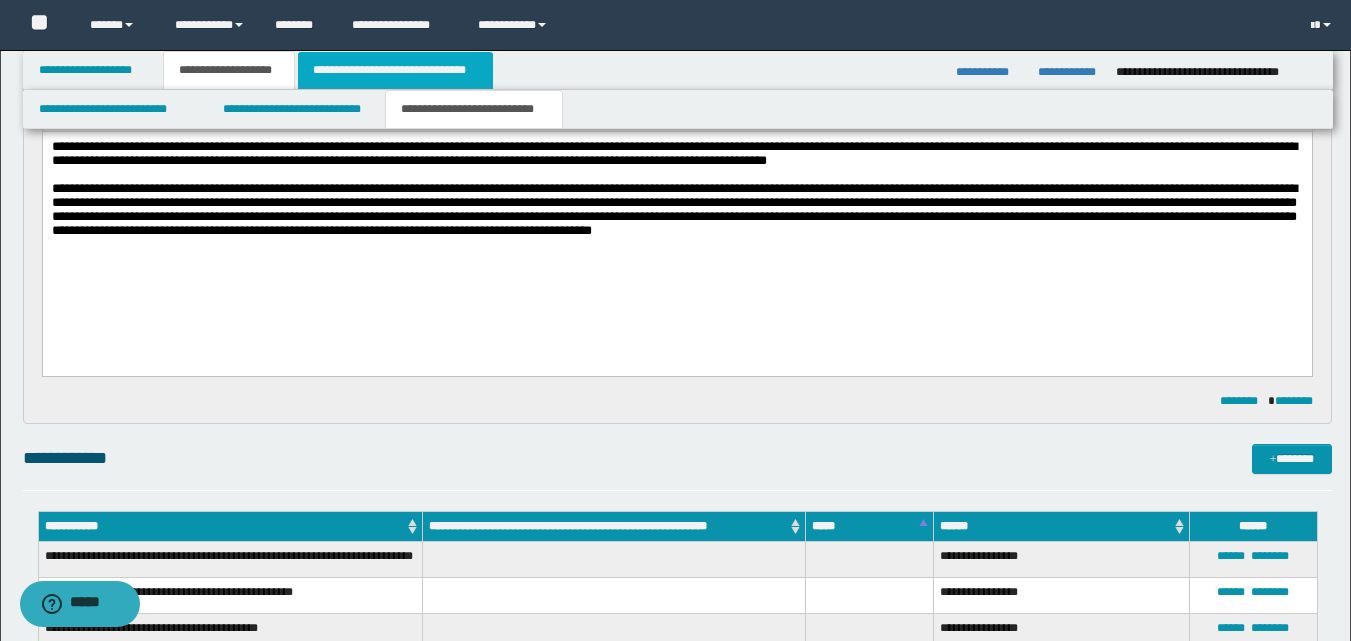 click on "**********" at bounding box center [395, 70] 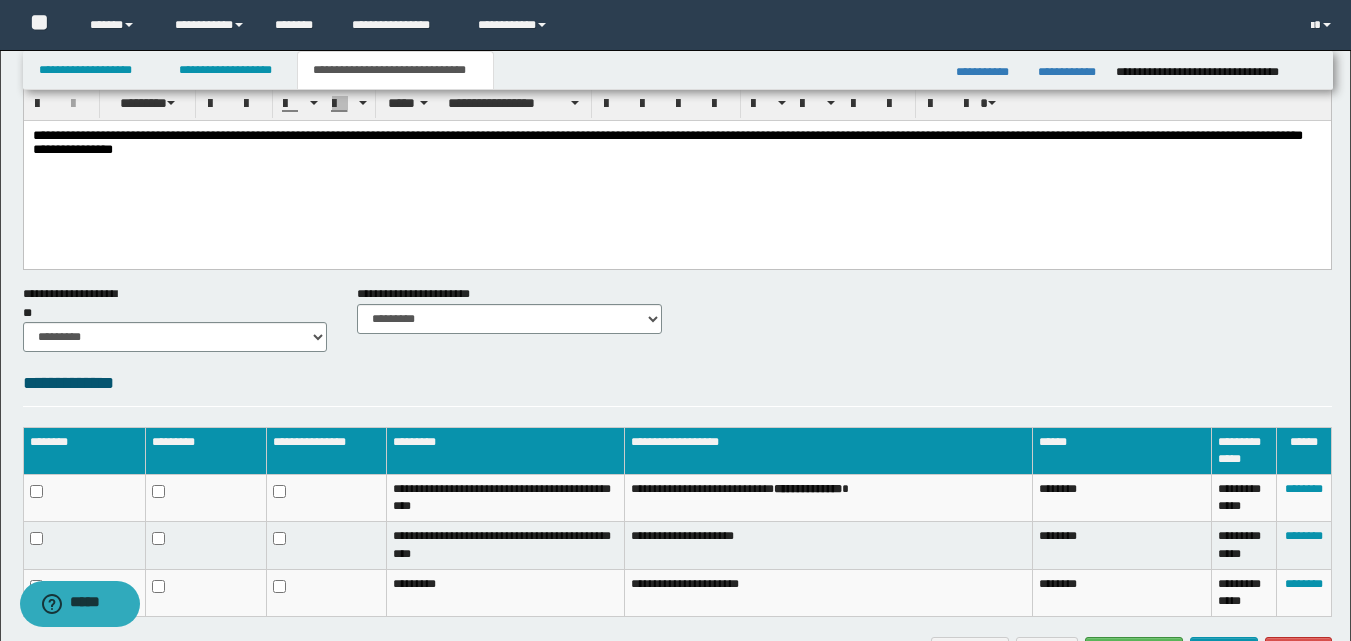 scroll, scrollTop: 0, scrollLeft: 0, axis: both 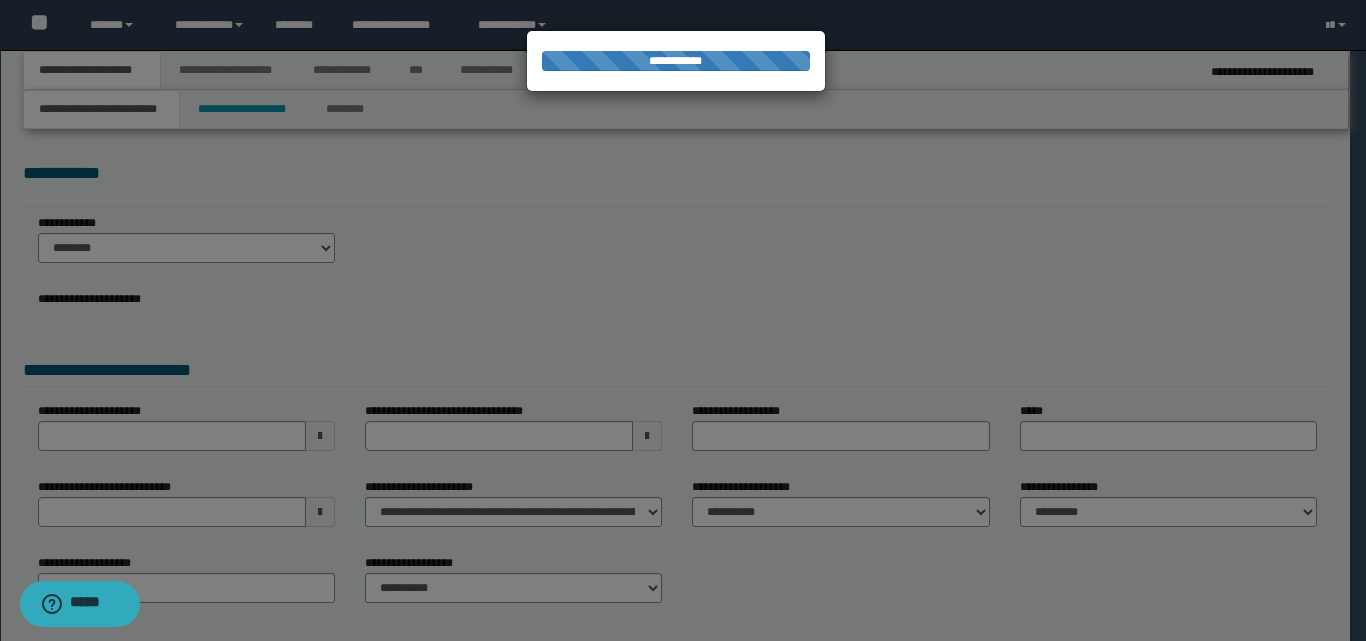 select on "*" 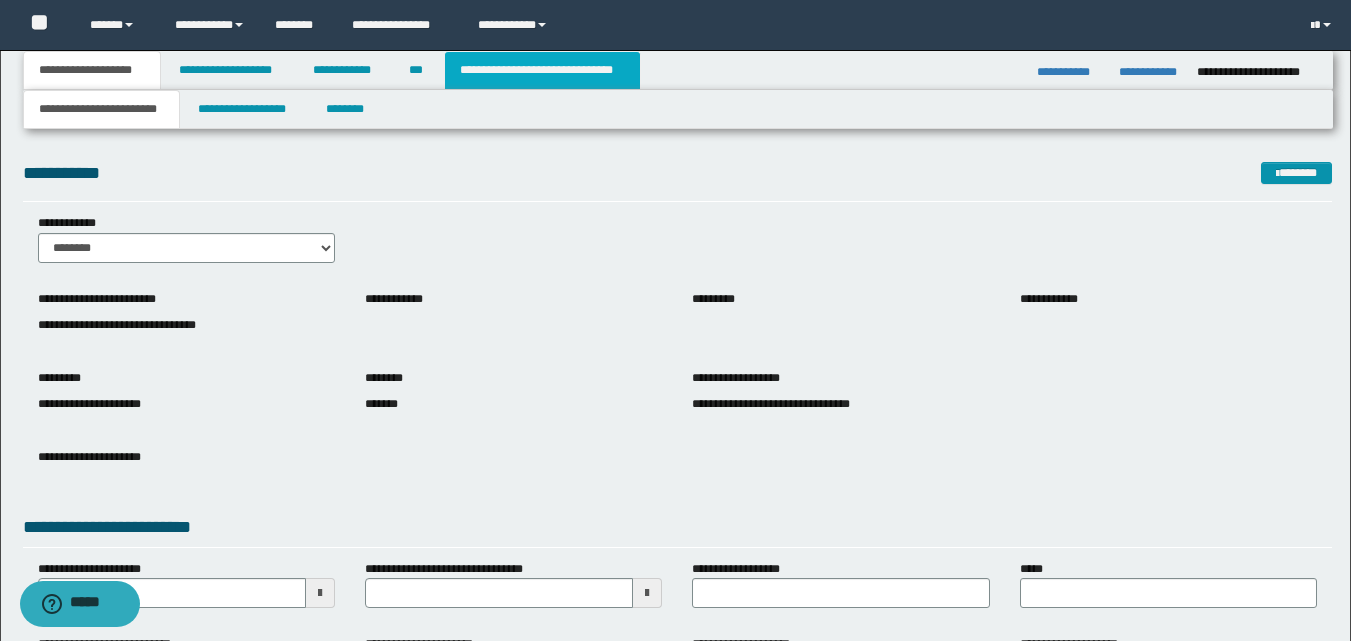 click on "**********" at bounding box center (542, 70) 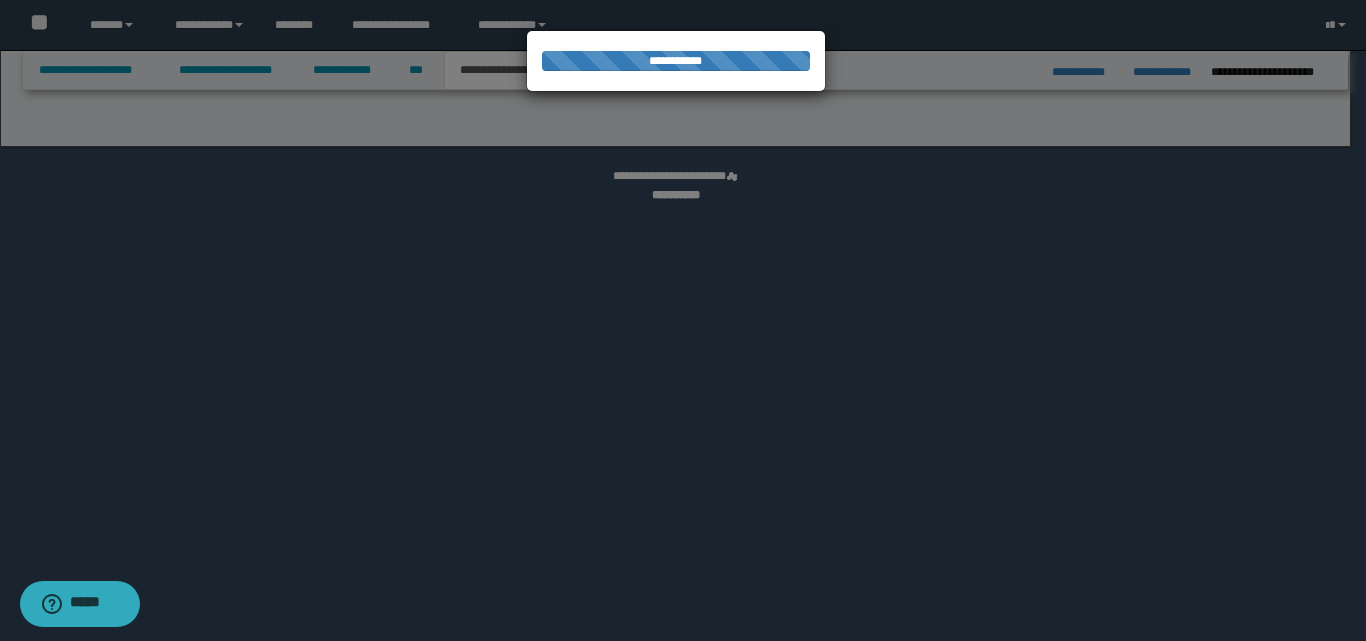 select on "*" 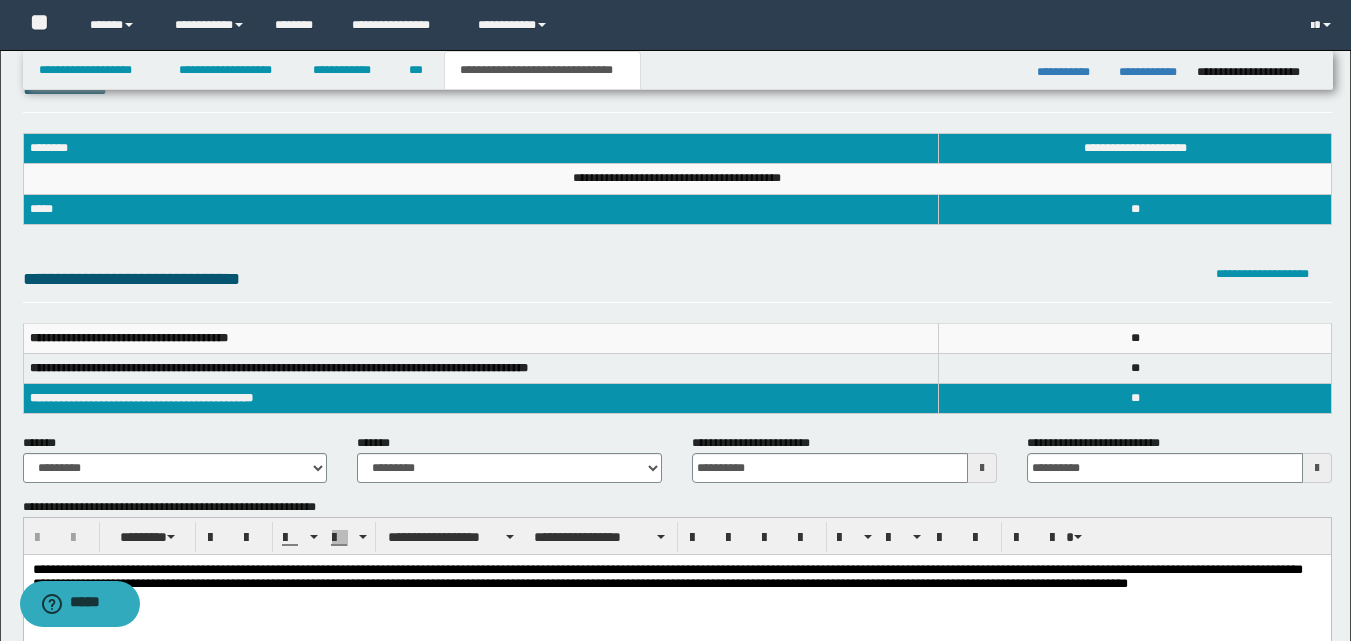 scroll, scrollTop: 100, scrollLeft: 0, axis: vertical 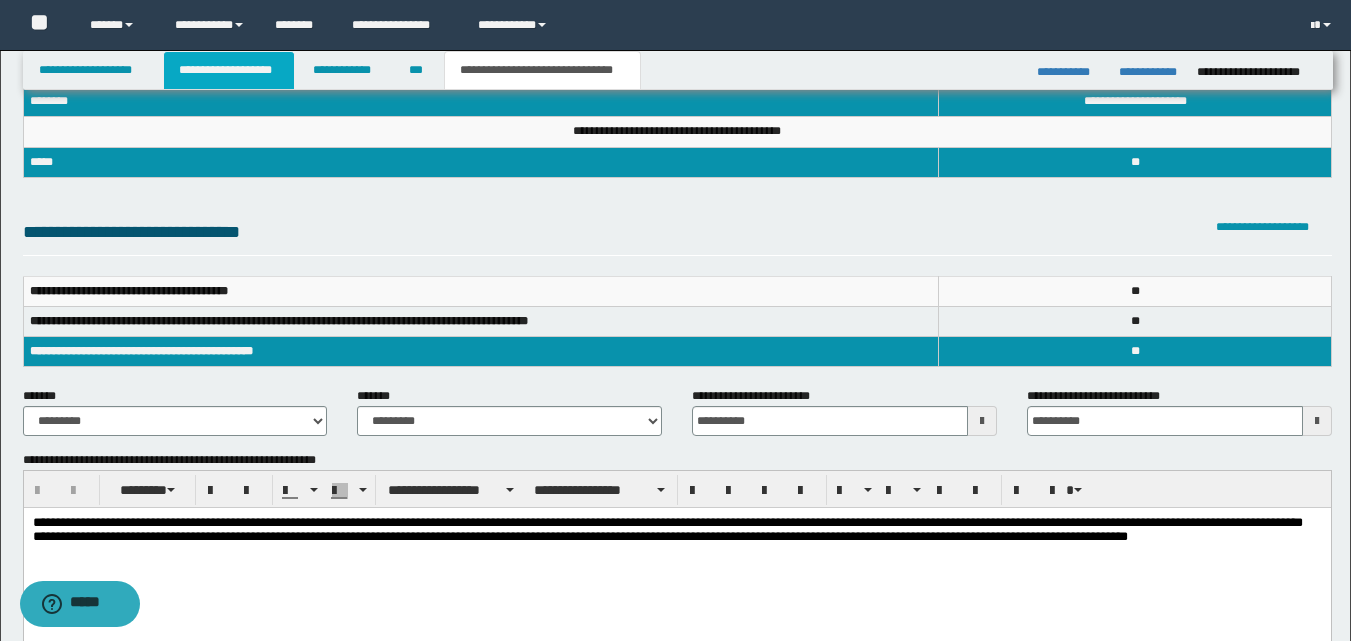 click on "**********" at bounding box center [229, 70] 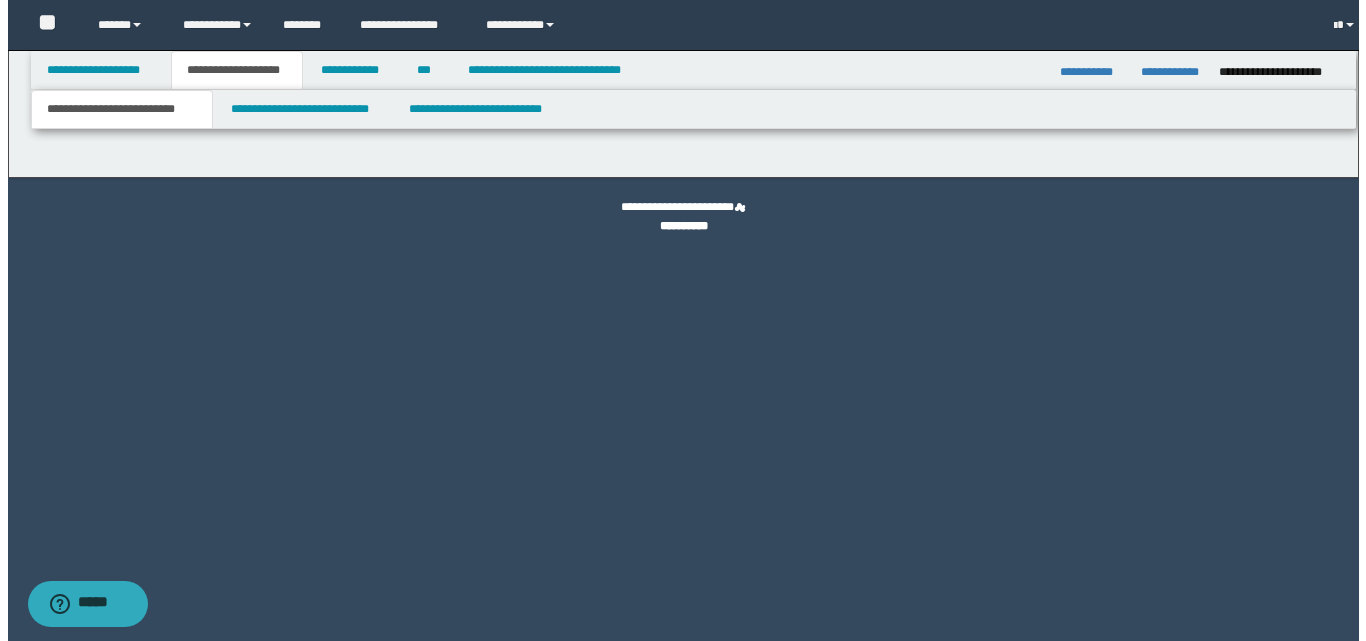 scroll, scrollTop: 0, scrollLeft: 0, axis: both 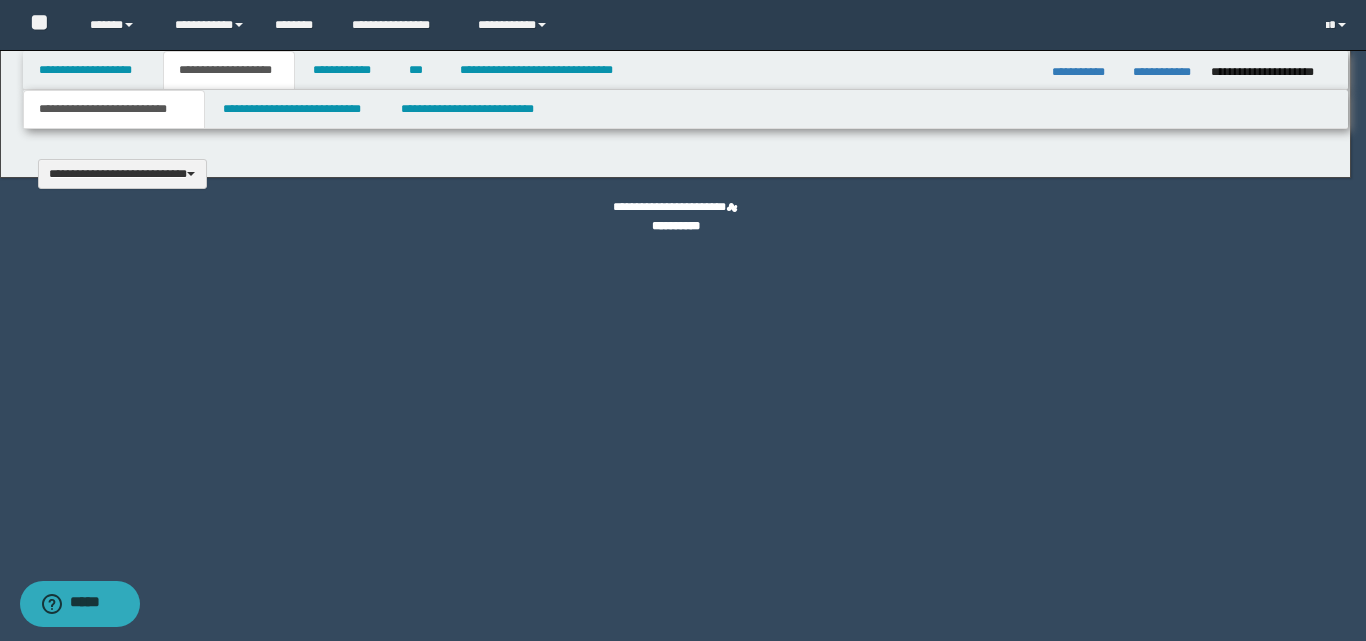 type 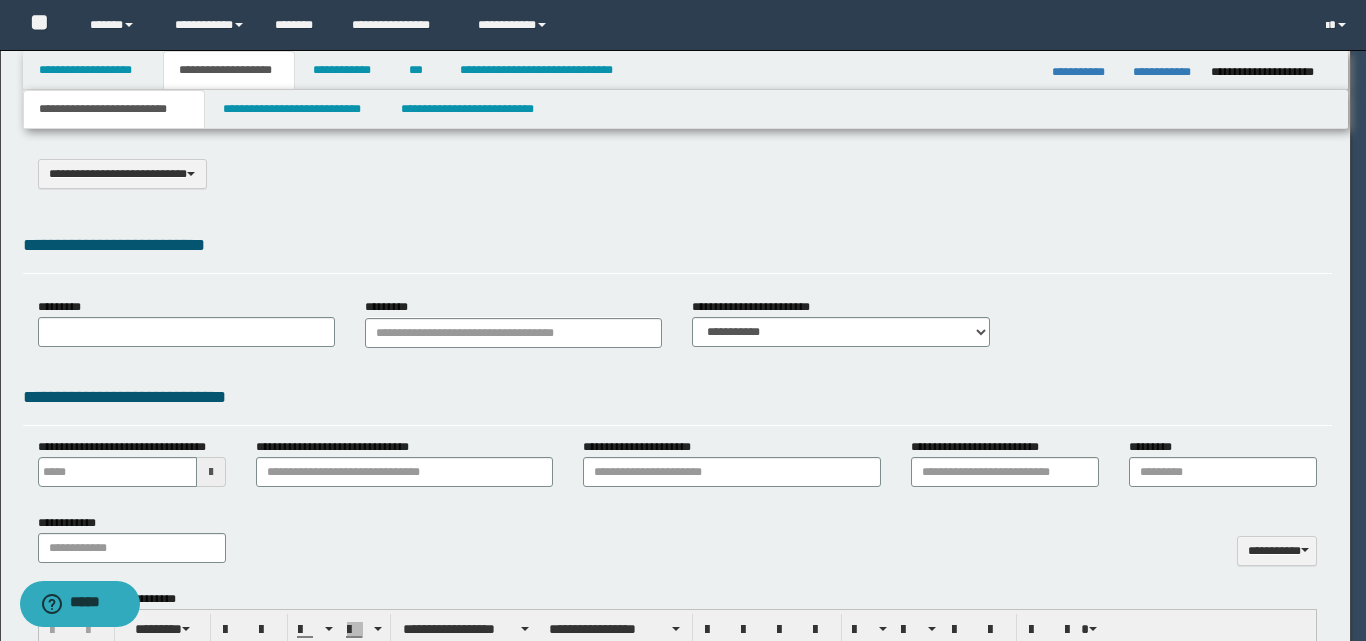 select on "*" 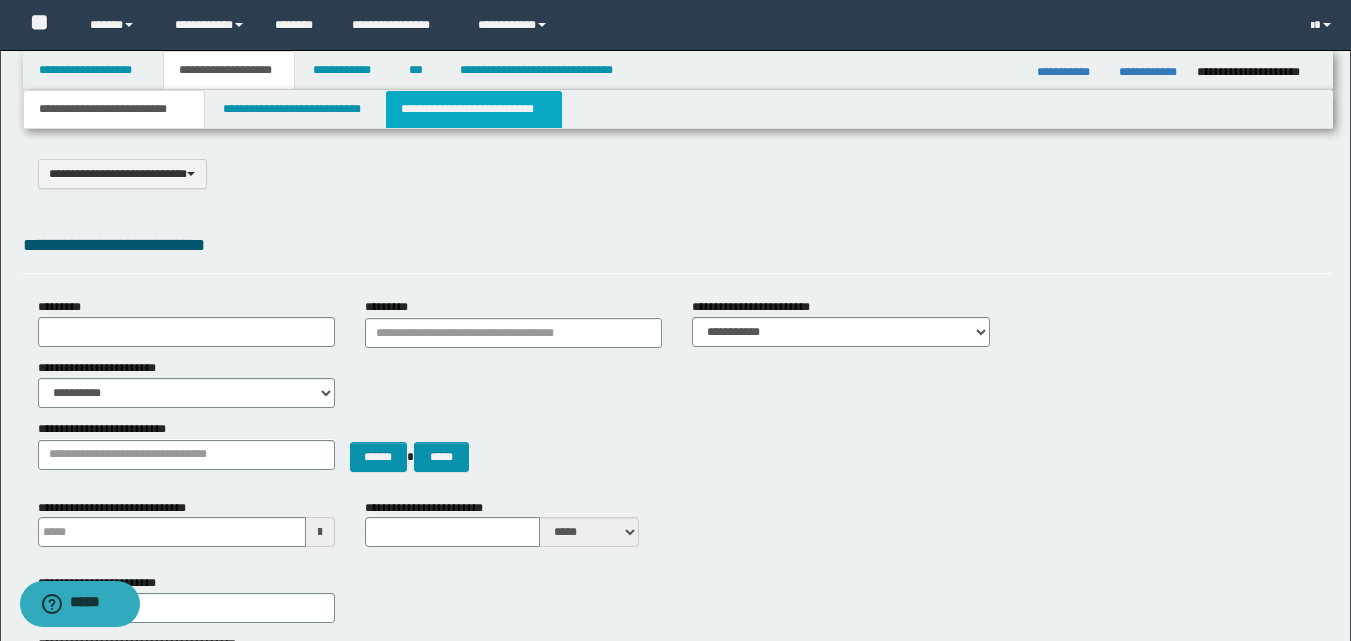 click on "**********" at bounding box center (474, 109) 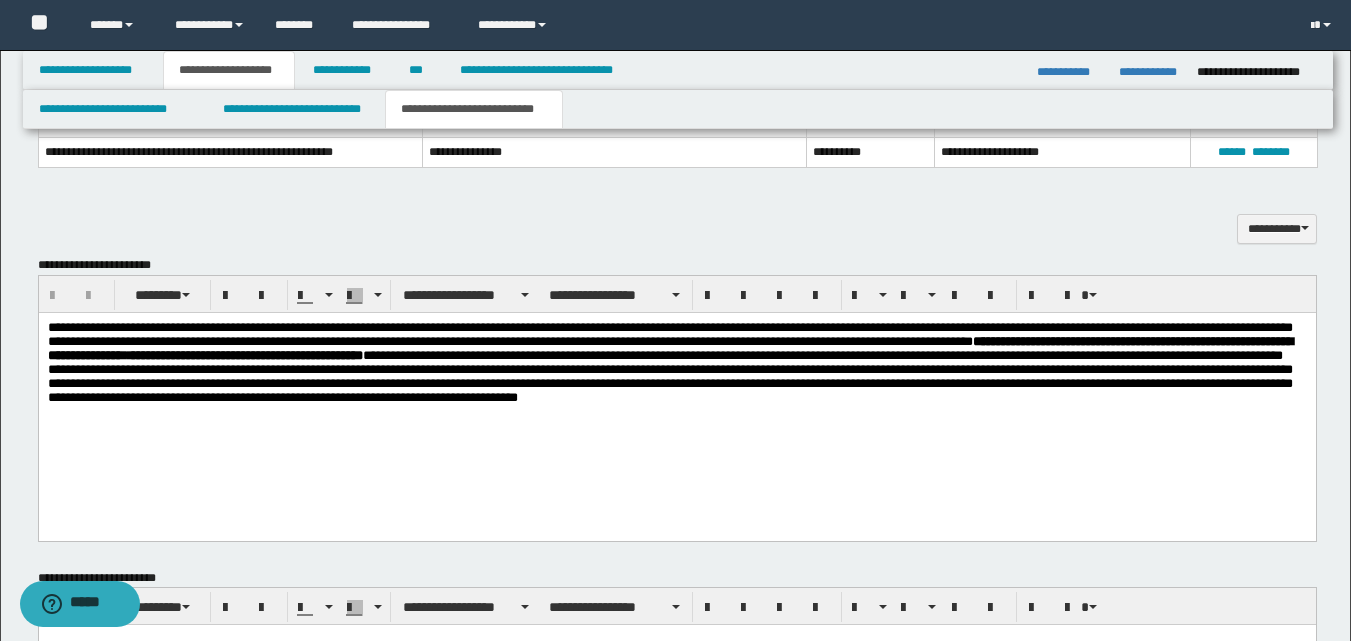 scroll, scrollTop: 1400, scrollLeft: 0, axis: vertical 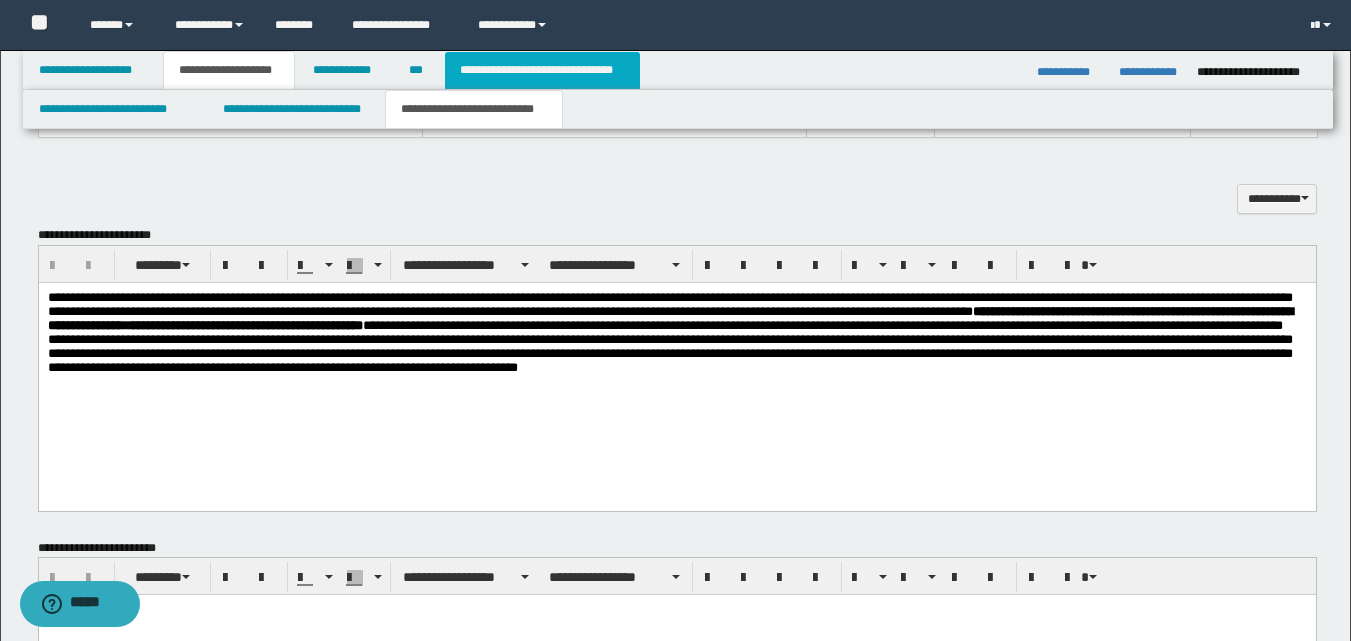 click on "**********" at bounding box center (542, 70) 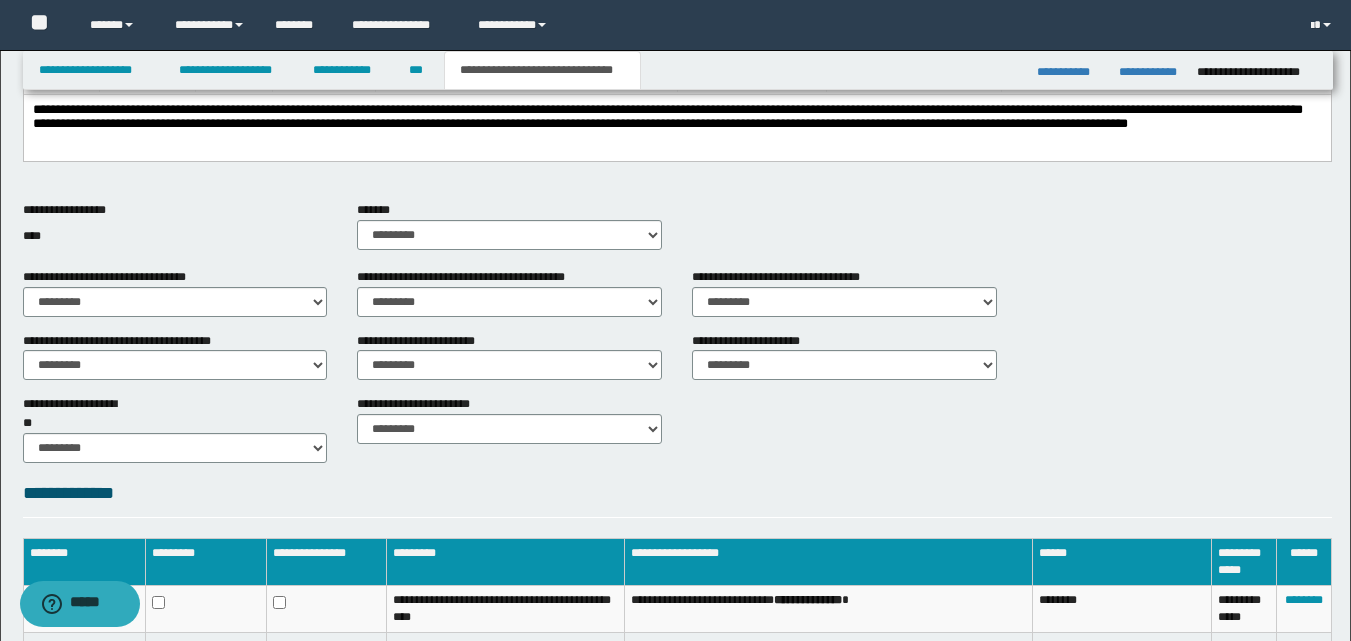 scroll, scrollTop: 246, scrollLeft: 0, axis: vertical 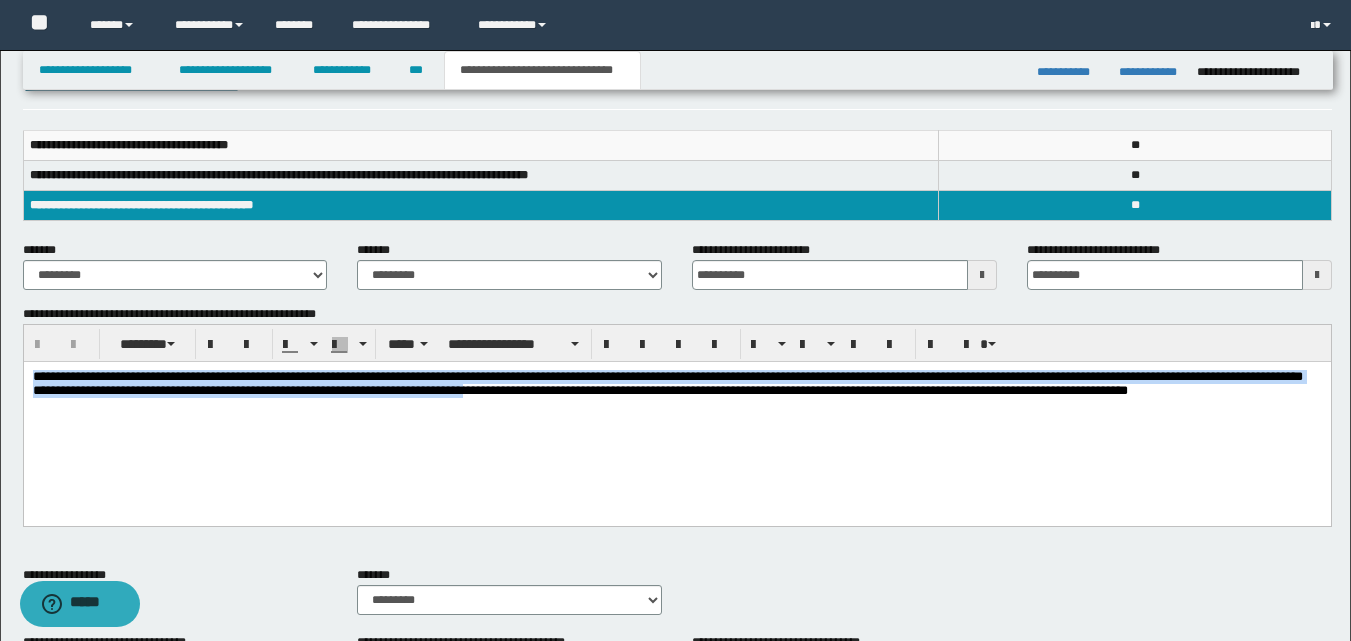 drag, startPoint x: 763, startPoint y: 396, endPoint x: 23, endPoint y: 716, distance: 806.22577 